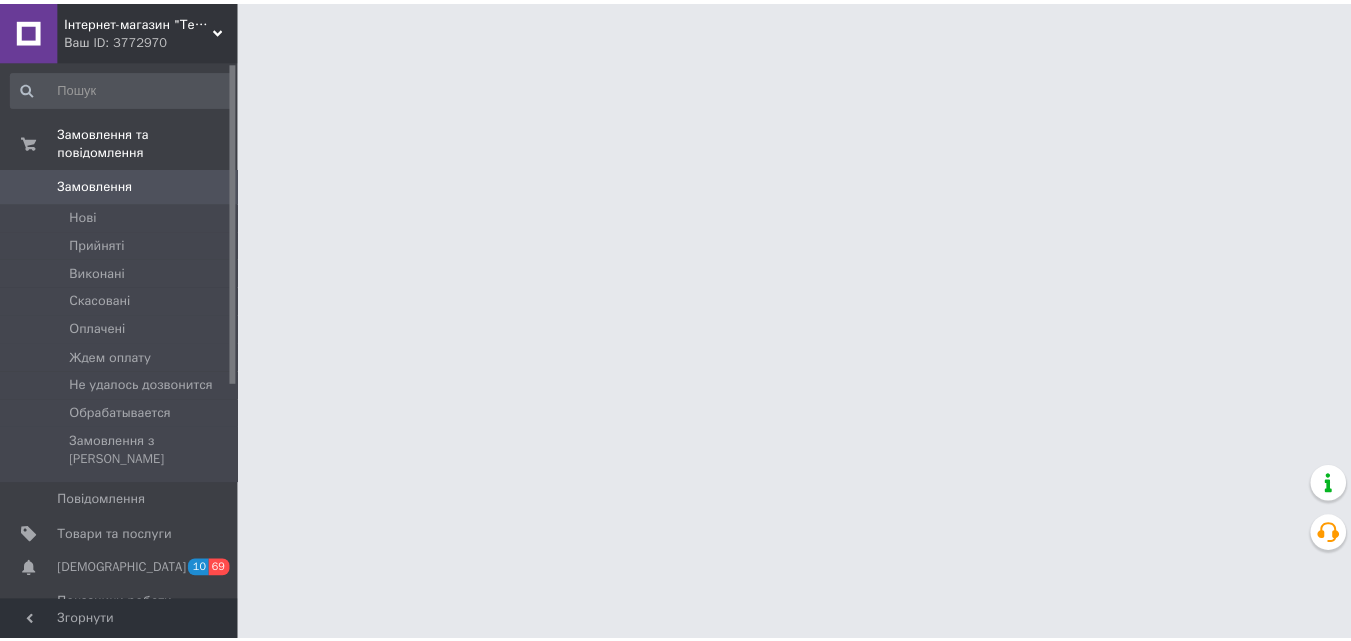 scroll, scrollTop: 0, scrollLeft: 0, axis: both 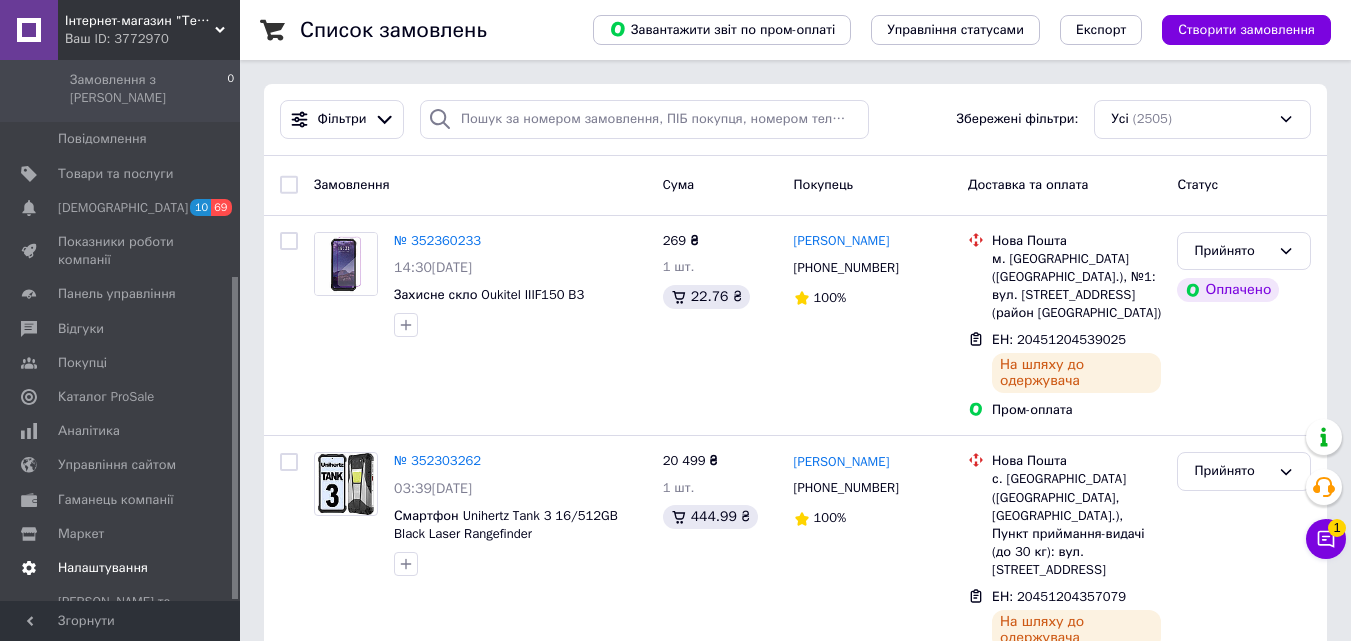 click on "Налаштування" at bounding box center (103, 568) 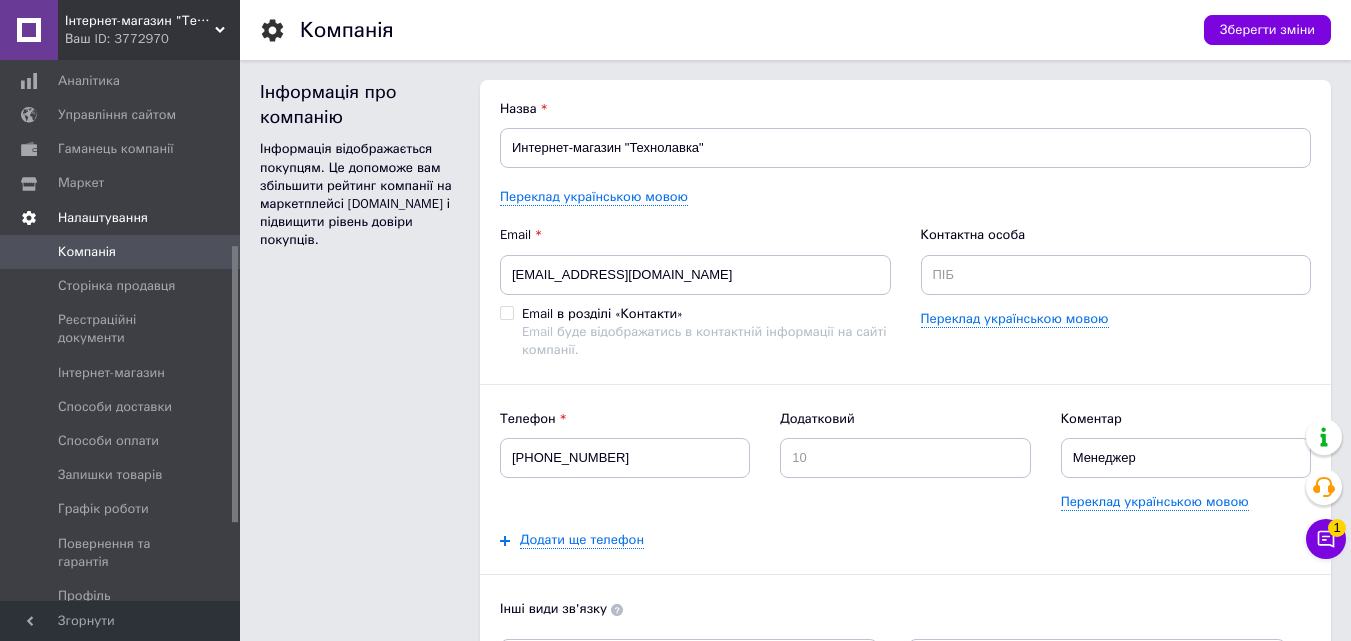 scroll, scrollTop: 0, scrollLeft: 0, axis: both 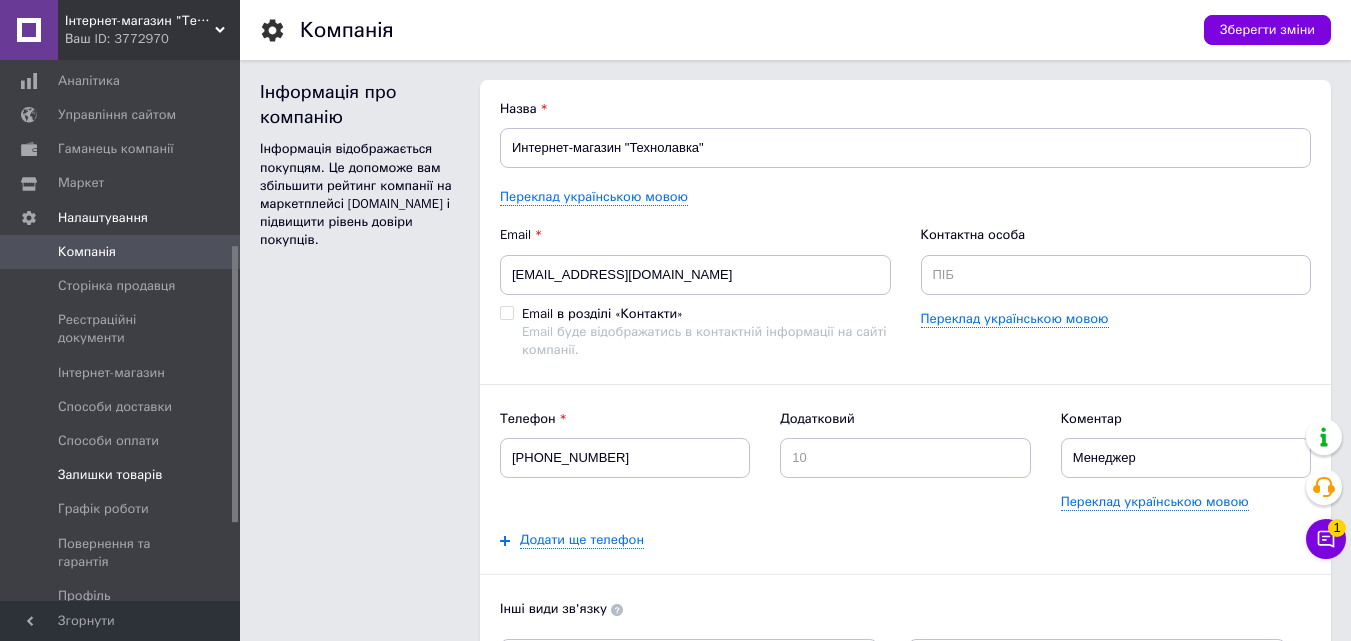 click on "Залишки товарів" at bounding box center [110, 475] 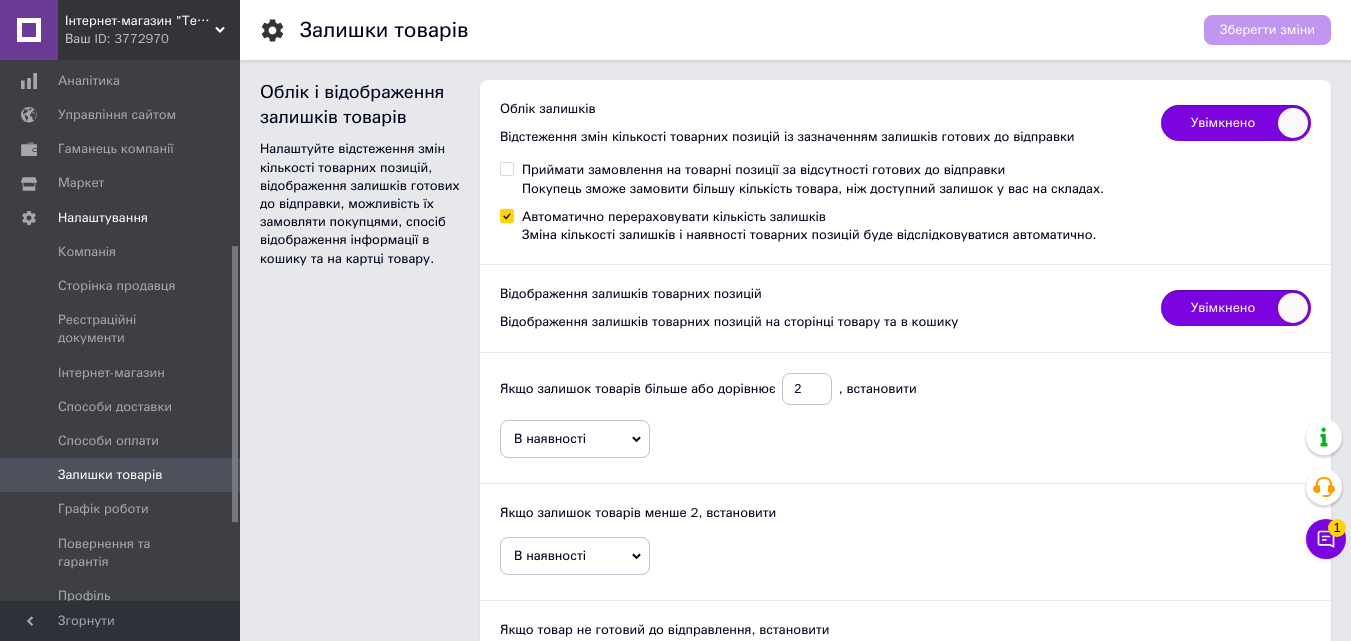 scroll, scrollTop: 172, scrollLeft: 0, axis: vertical 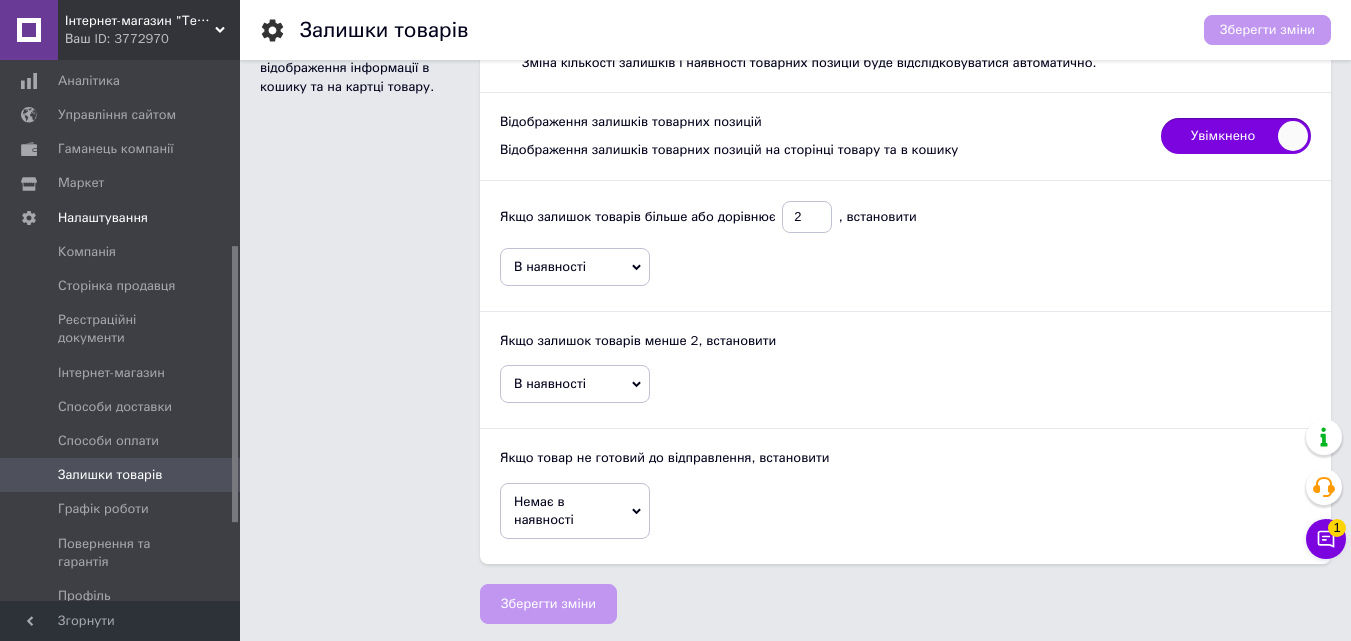 click on "В наявності" at bounding box center (575, 384) 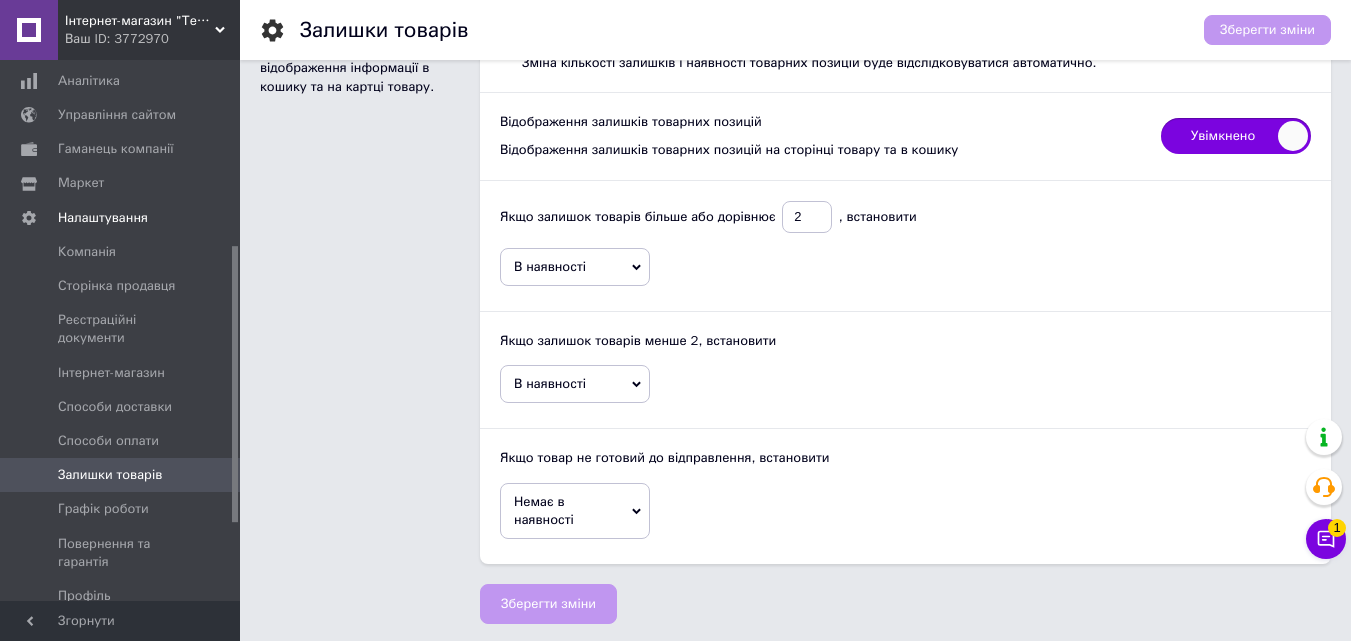 click on "Якщо залишок товарів більше або дорівнює   2   , встановити В наявності Більше Точна к-сть Якщо залишок товарів менше 2, встановити В наявності Менше Точна к-сть Якщо товар не готовий до відправлення, встановити Немає в наявності Під замовлення" at bounding box center (905, 362) 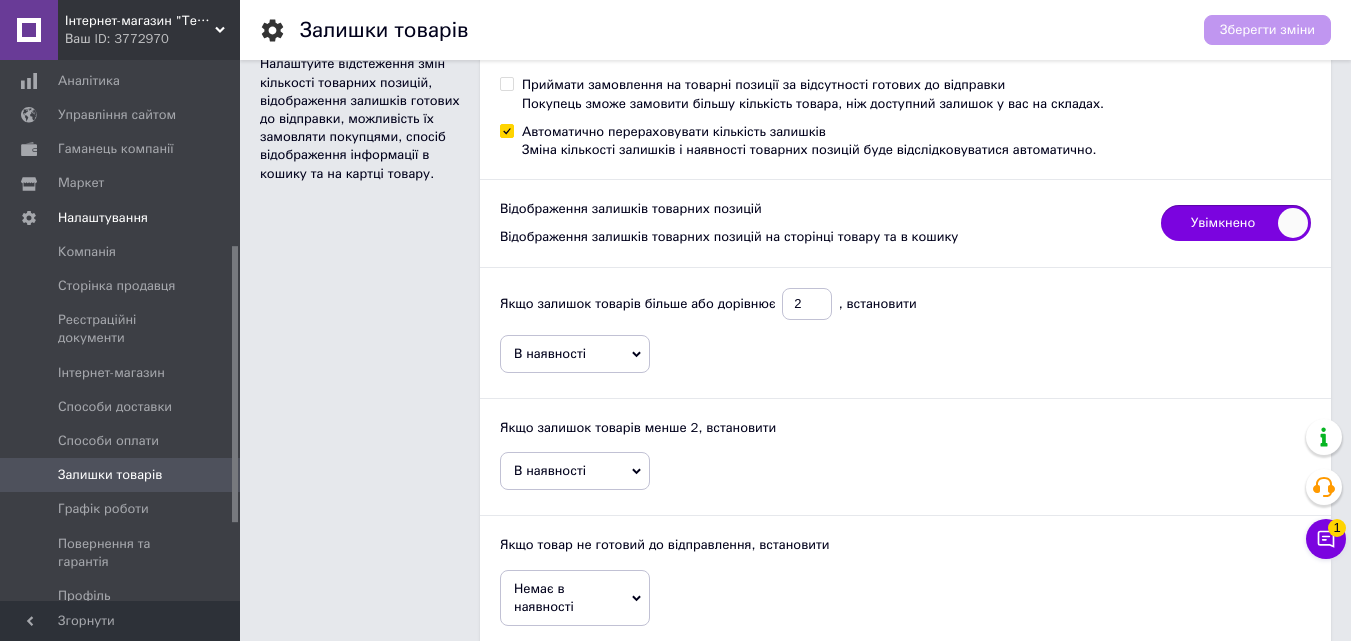 scroll, scrollTop: 0, scrollLeft: 0, axis: both 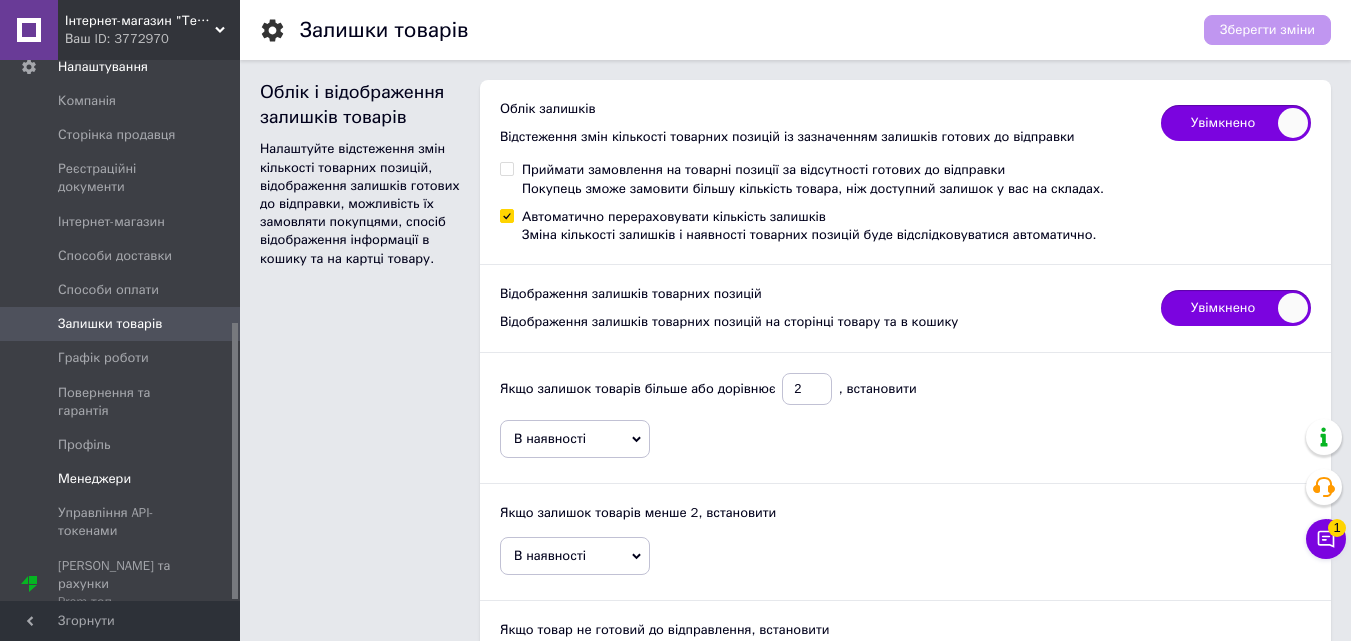 click on "Менеджери" at bounding box center [94, 479] 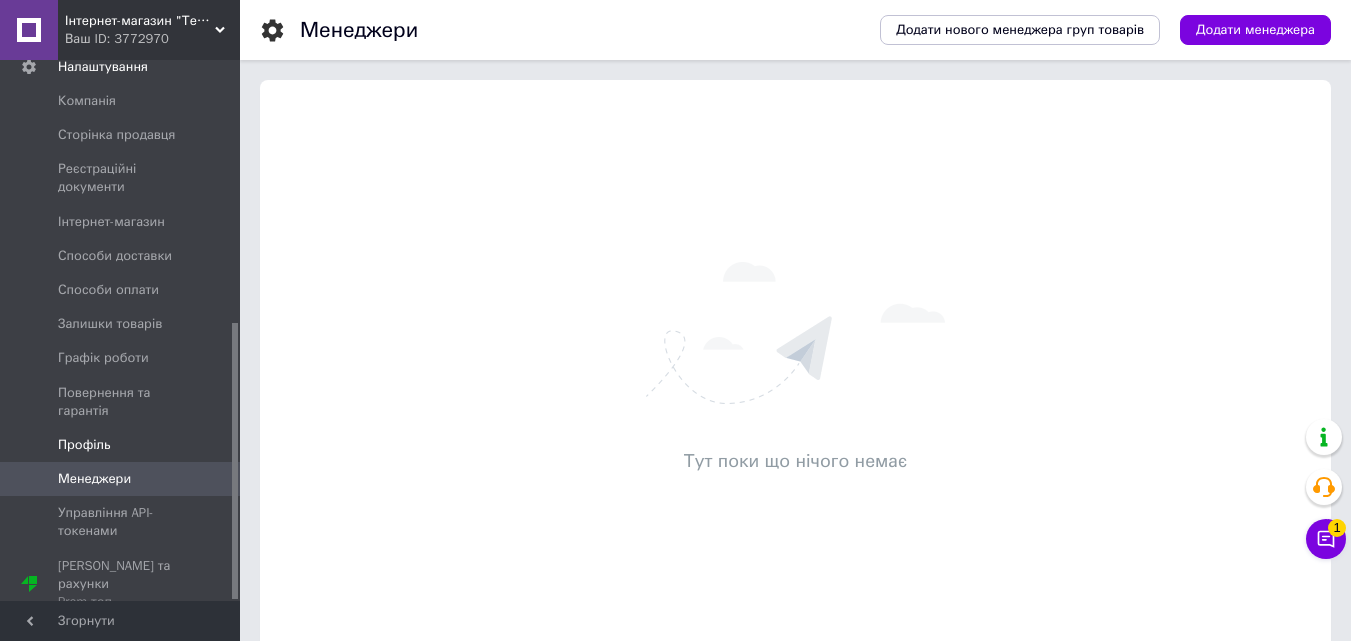click on "Профіль" at bounding box center (84, 445) 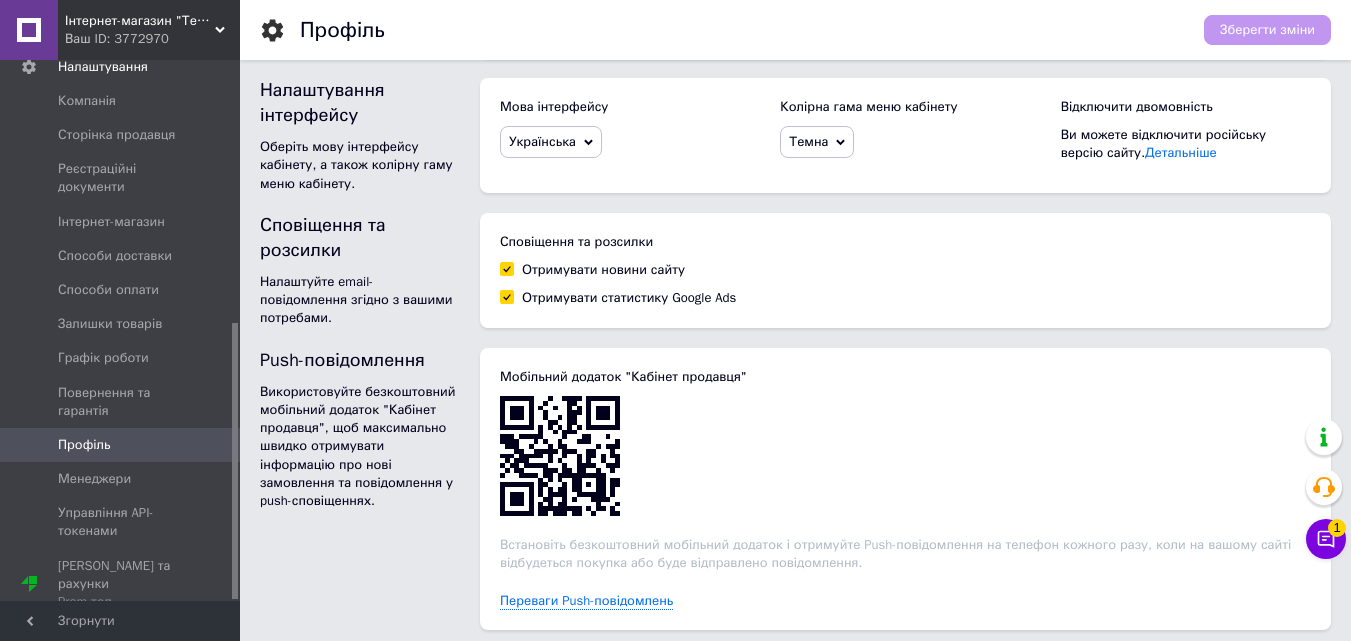 scroll, scrollTop: 400, scrollLeft: 0, axis: vertical 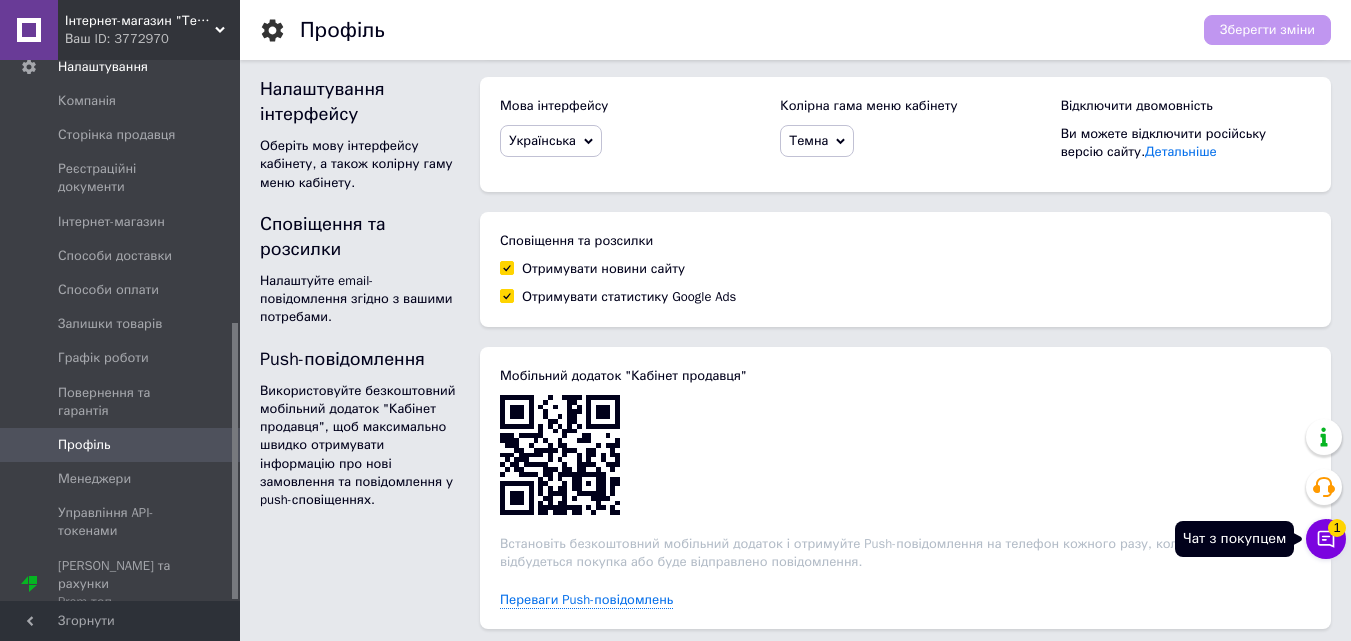 click 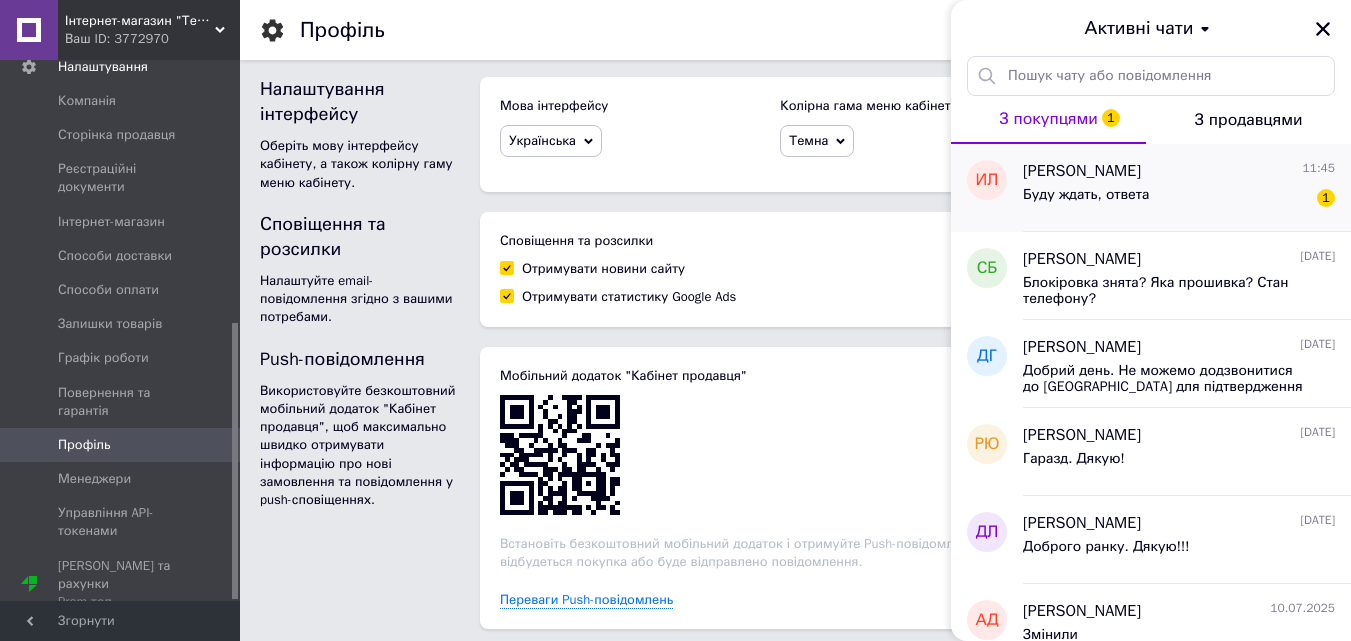 click on "[PERSON_NAME]" at bounding box center (1082, 171) 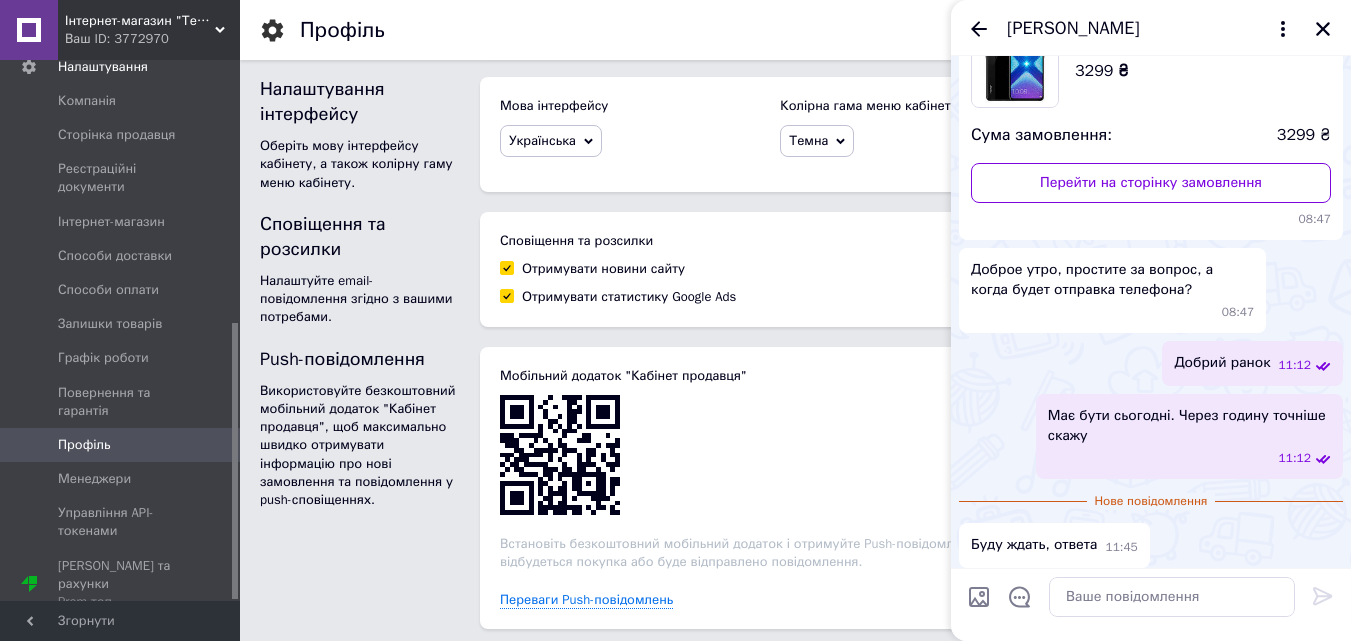 scroll, scrollTop: 171, scrollLeft: 0, axis: vertical 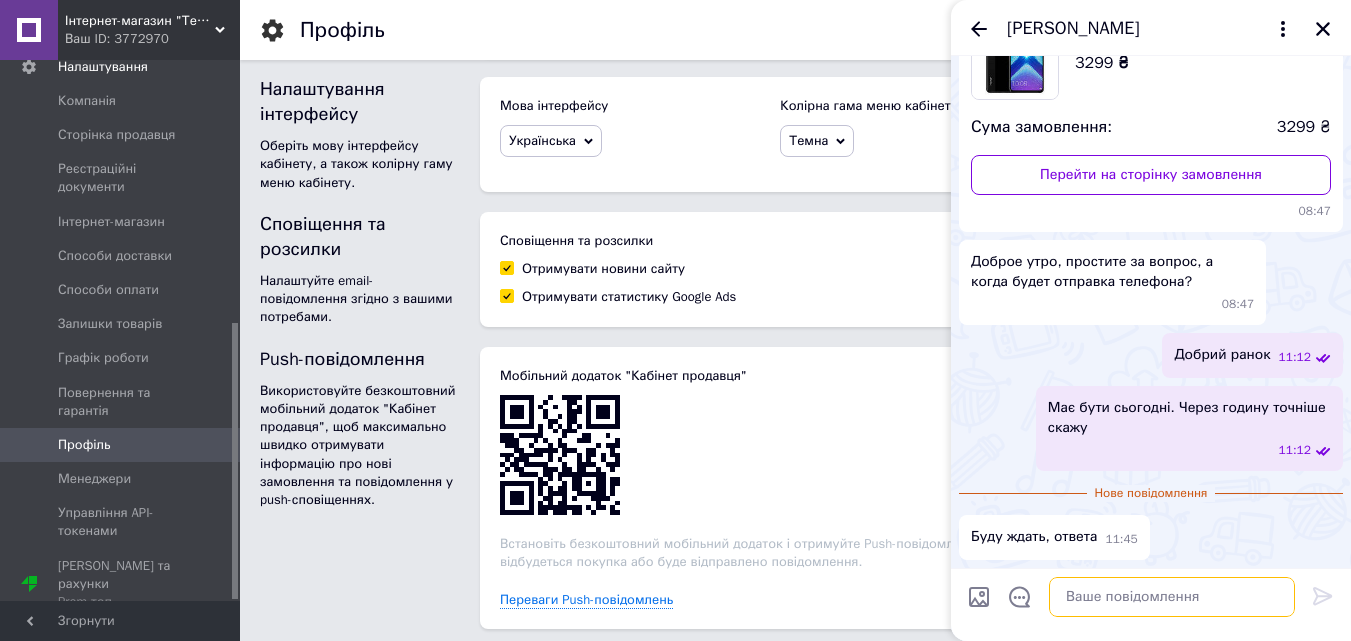 click at bounding box center [1172, 597] 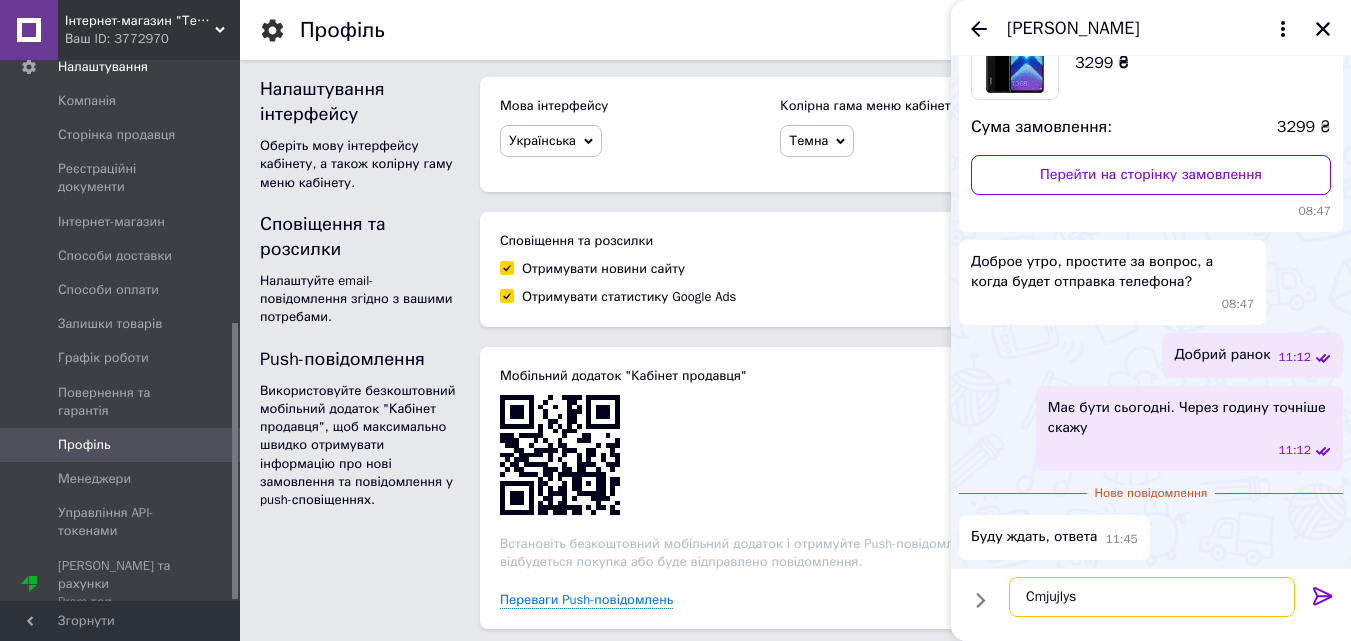 drag, startPoint x: 1123, startPoint y: 601, endPoint x: 994, endPoint y: 596, distance: 129.09686 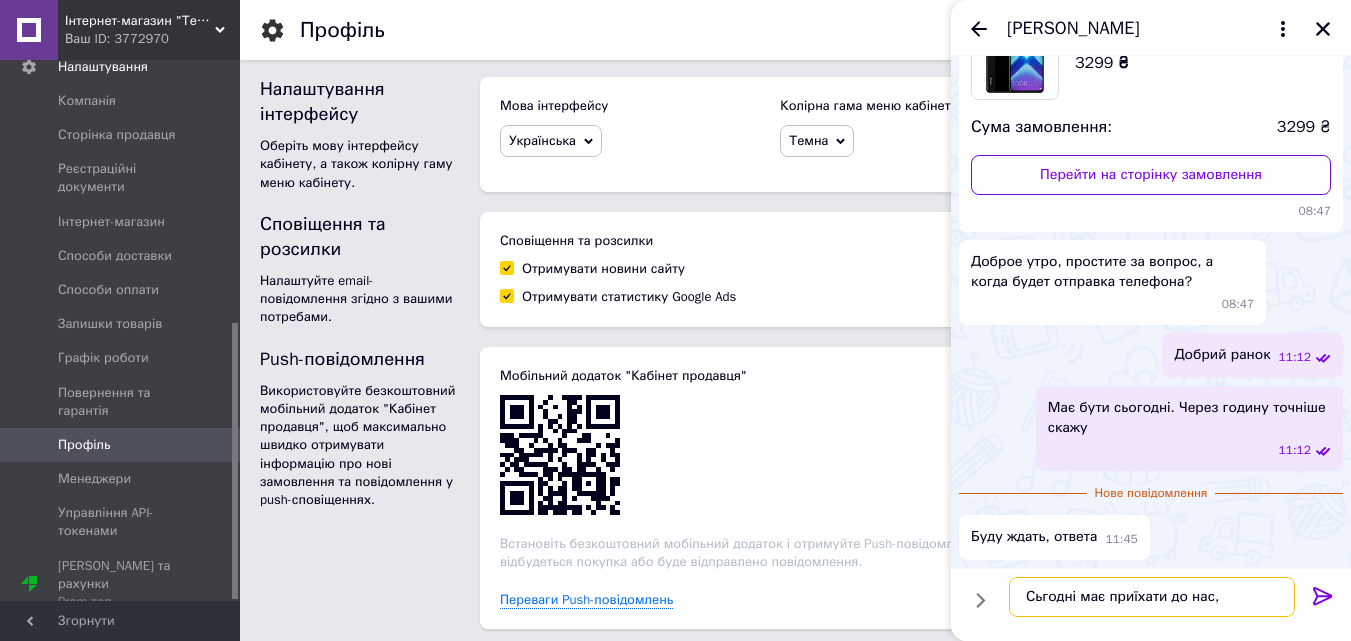 click on "Сьгодні має приїхати до нас," at bounding box center (1152, 597) 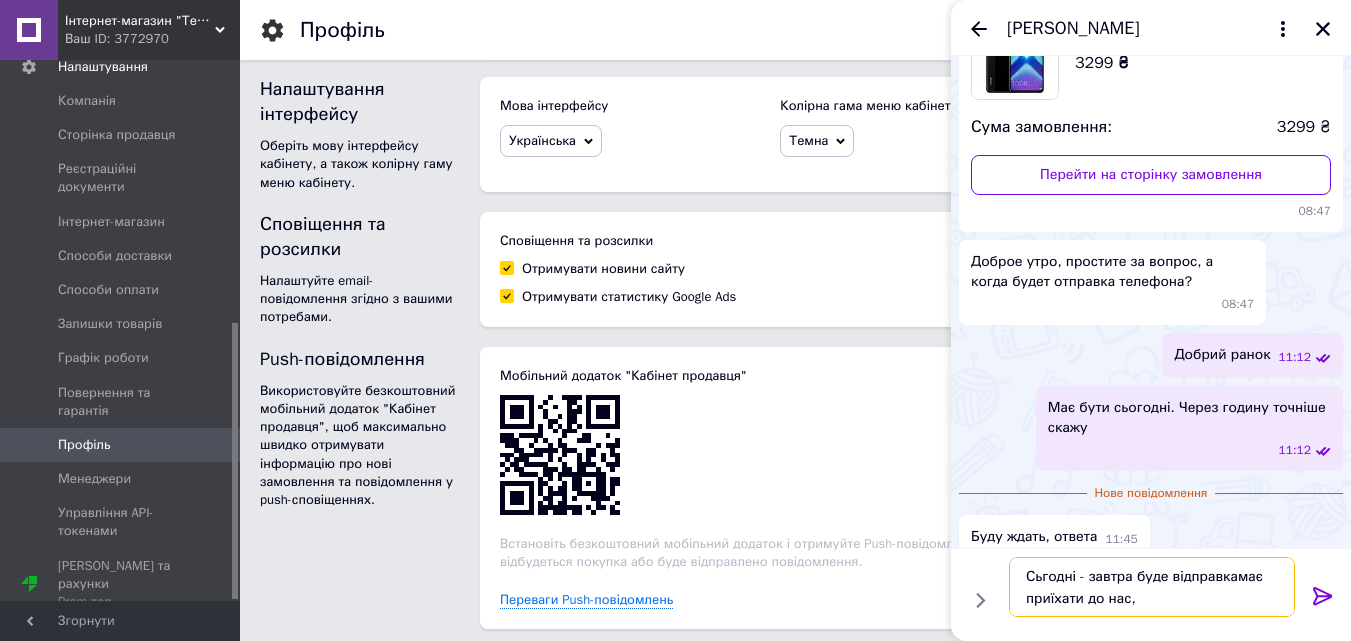 click on "Сьгодні - завтра буде відправкамає приїхати до нас," at bounding box center [1152, 587] 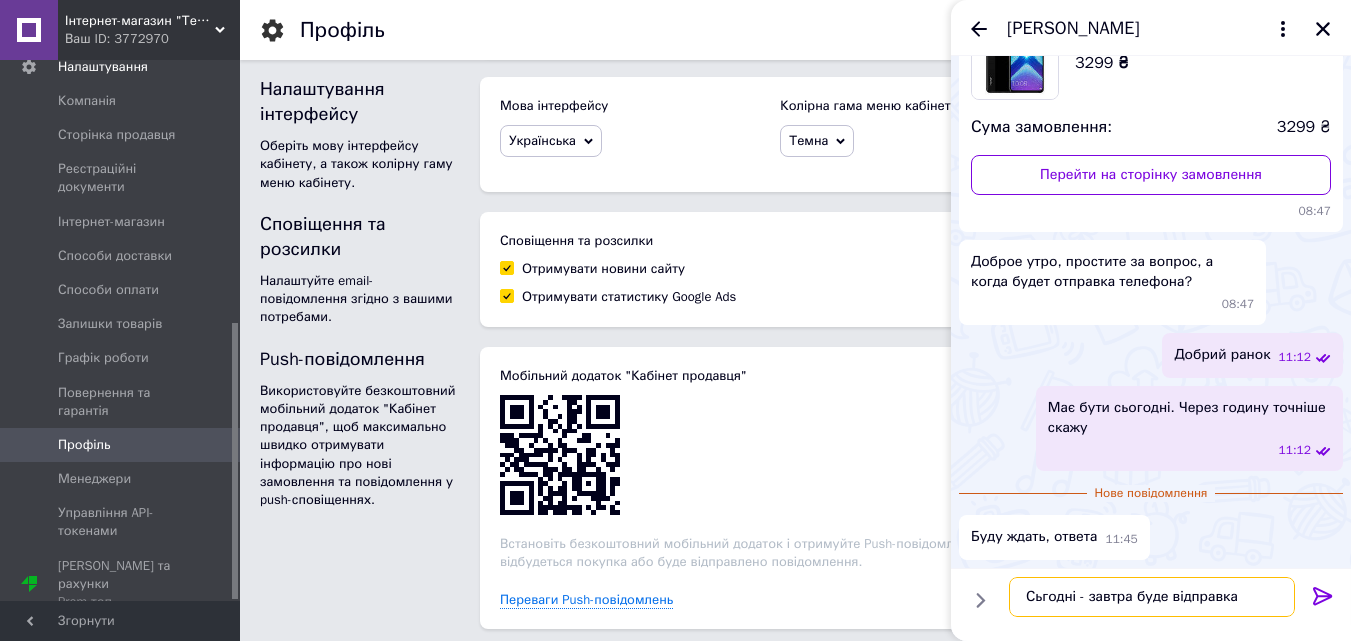 click on "Сьгодні - завтра буде відправка" at bounding box center [1152, 597] 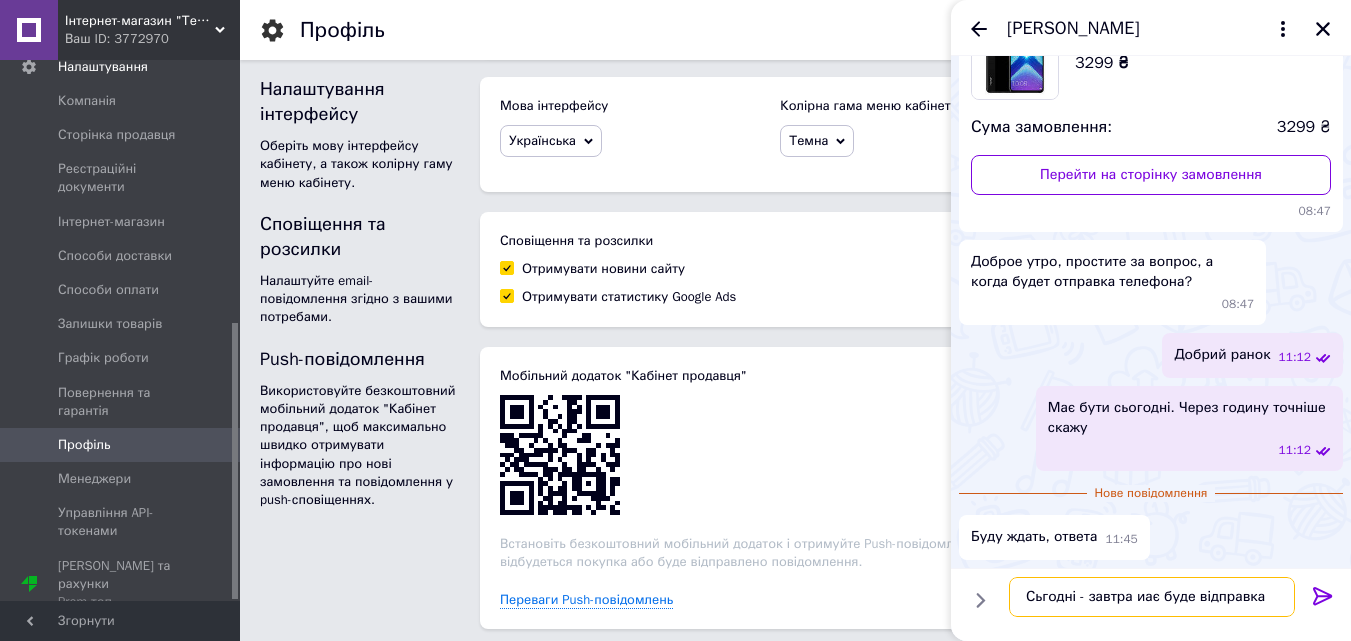 click on "Сьгодні - завтра иає буде відправка" at bounding box center (1152, 597) 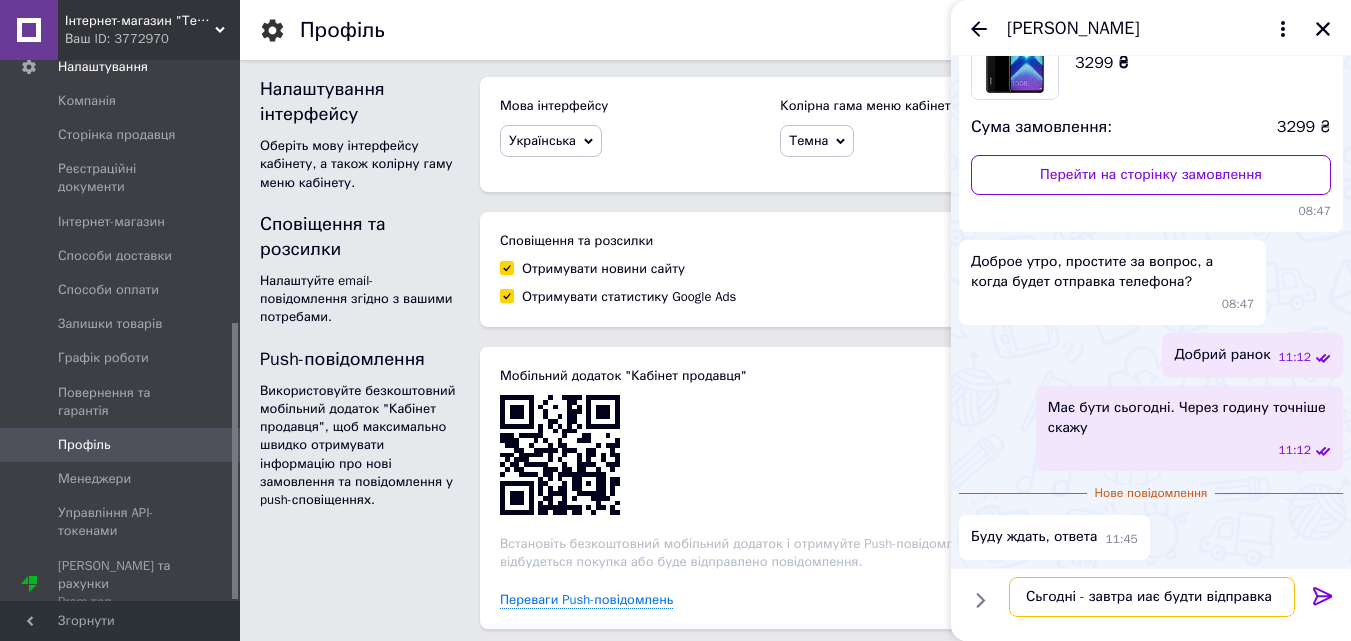 click on "Сьгодні - завтра иає будти відправка" at bounding box center [1152, 597] 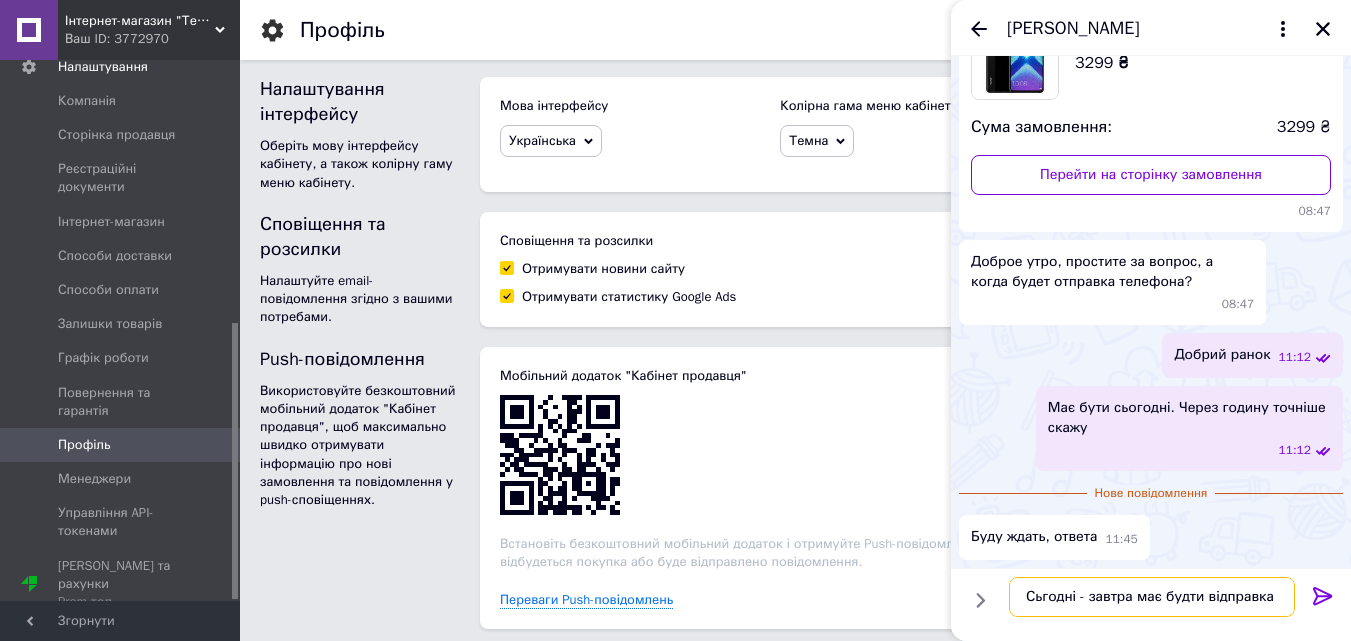 click on "Сьгодні - завтра має будти відправка" at bounding box center [1152, 597] 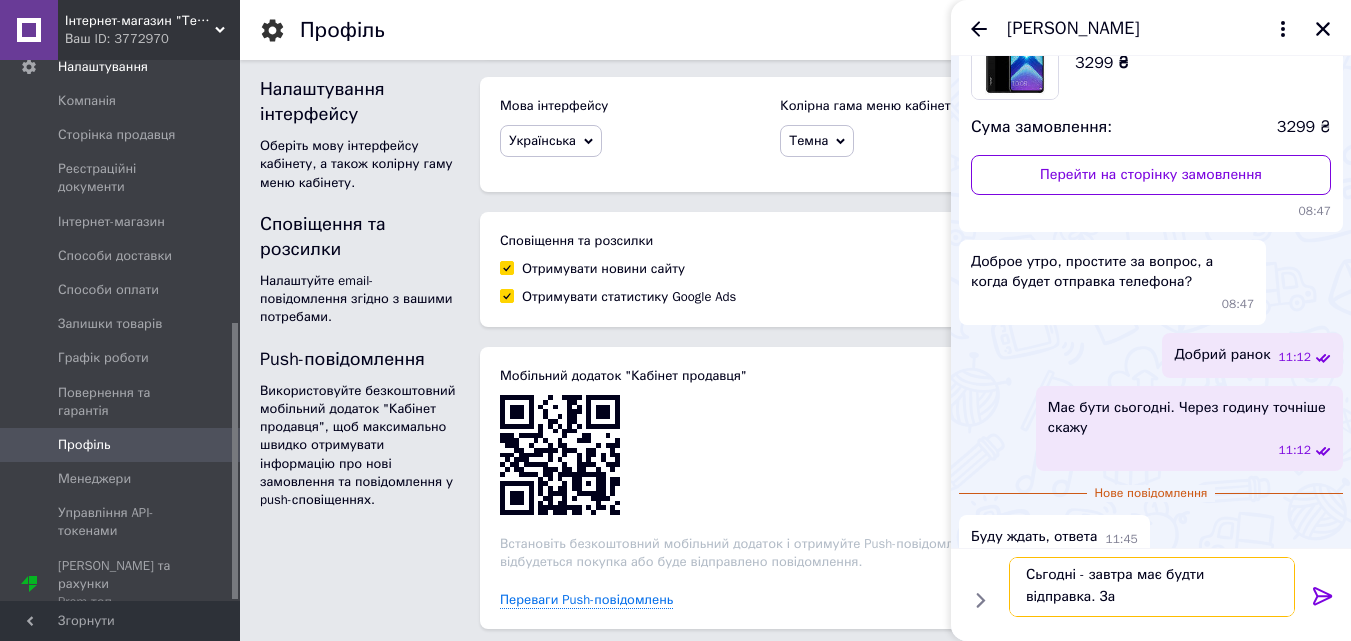 scroll, scrollTop: 2, scrollLeft: 0, axis: vertical 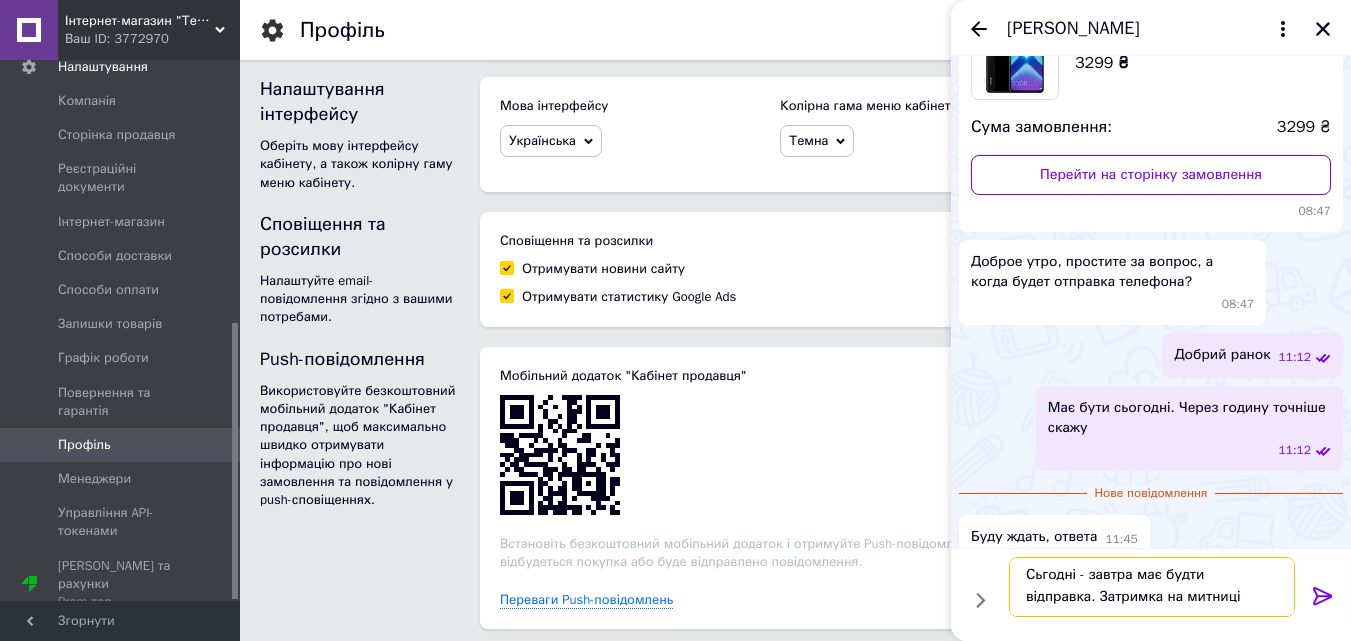 type on "Сьгодні - завтра має будти відправка. Затримка на митниці" 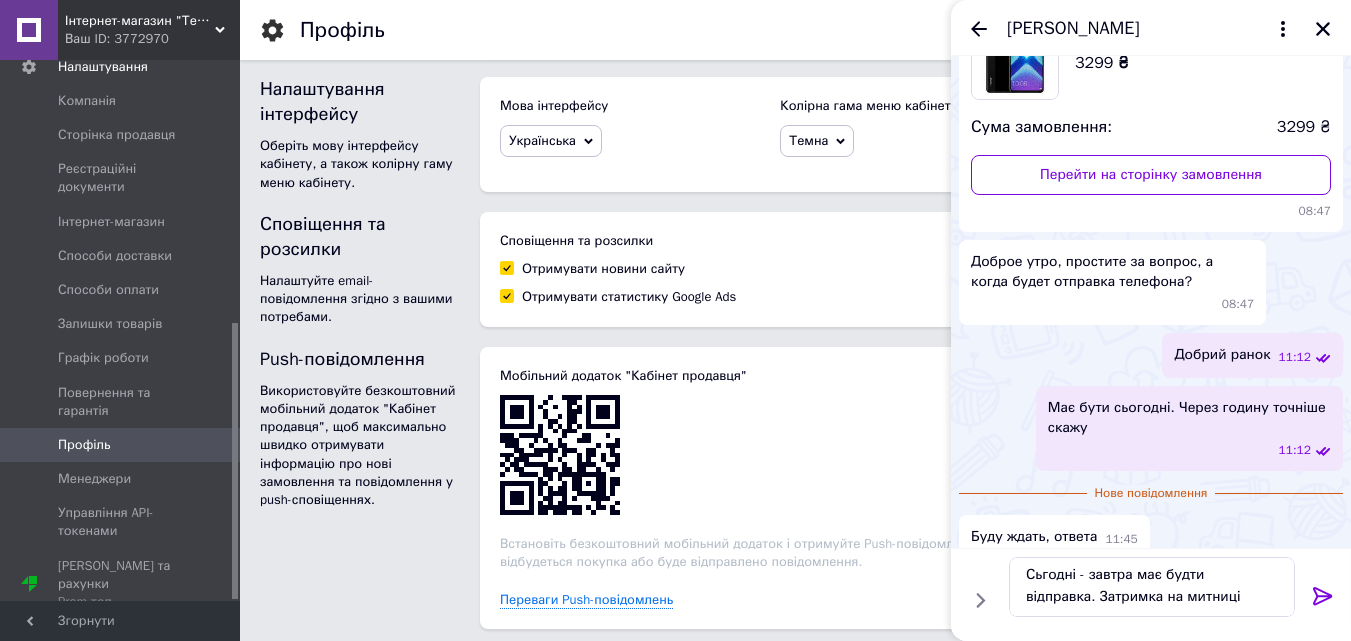 click 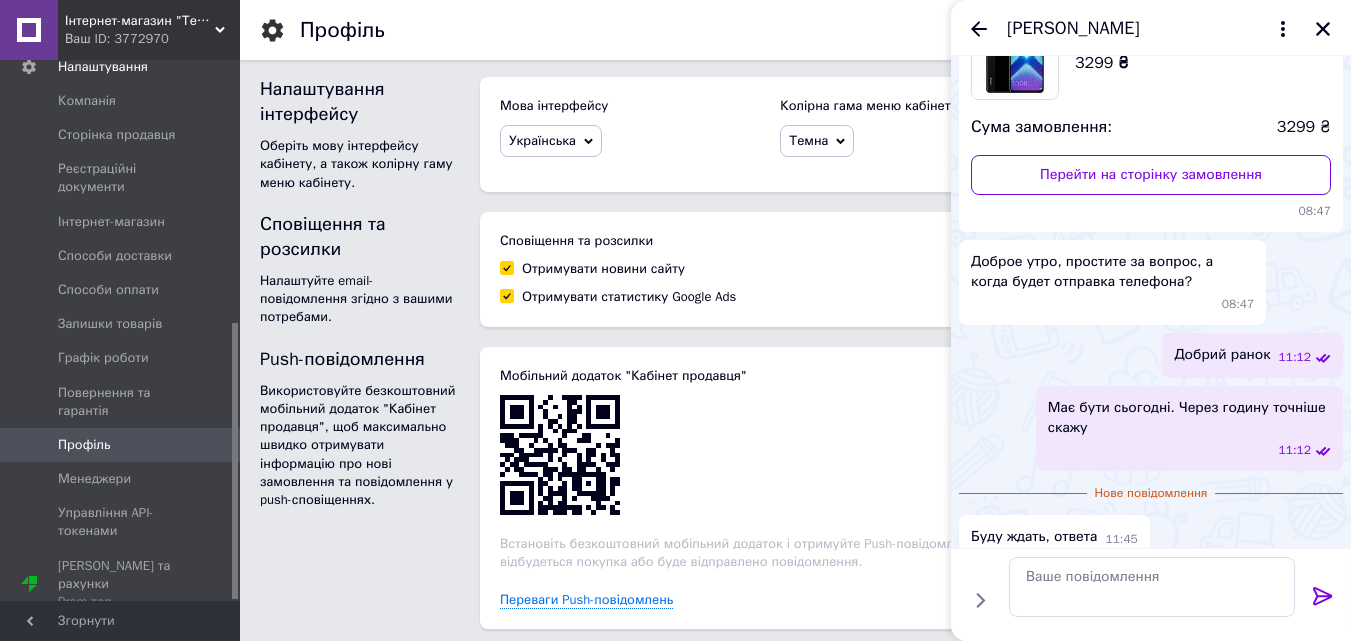 scroll, scrollTop: 0, scrollLeft: 0, axis: both 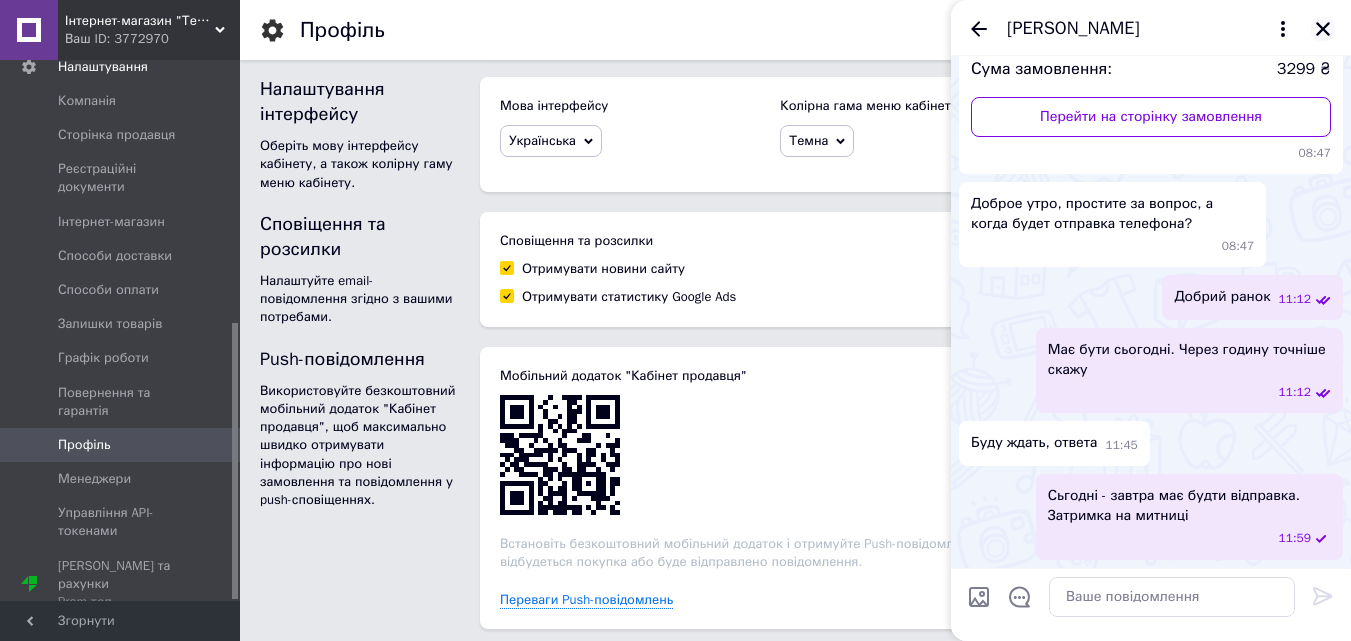 click 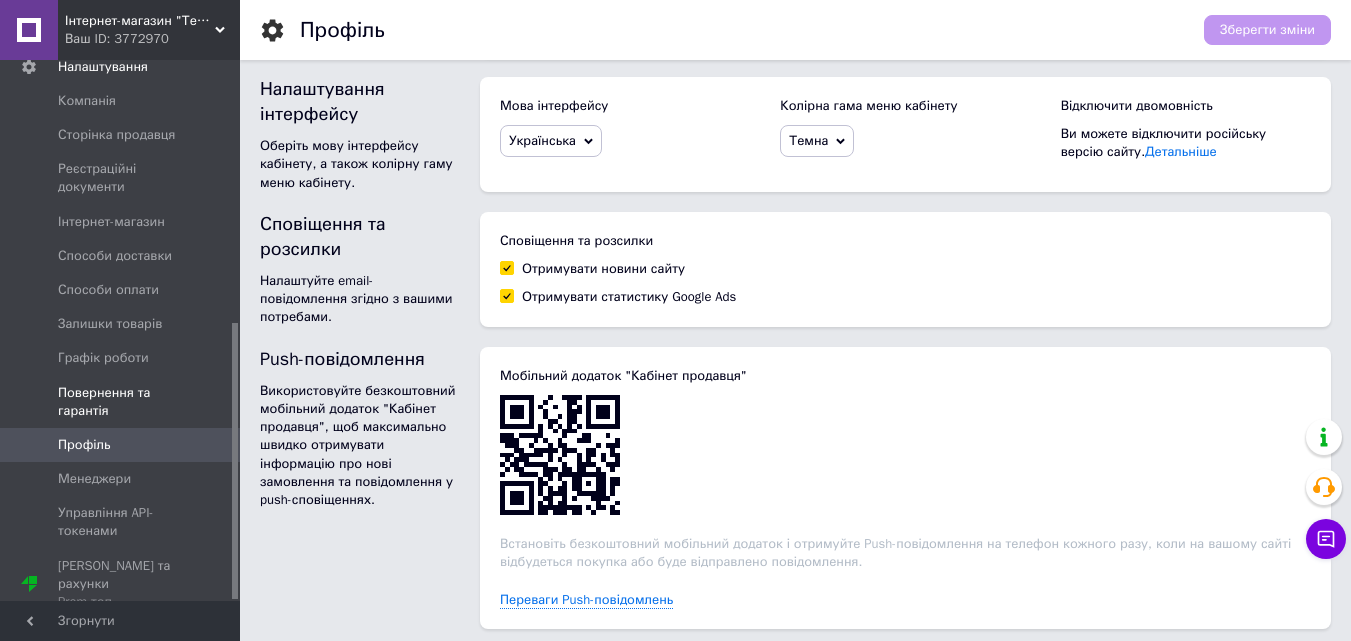scroll, scrollTop: 463, scrollLeft: 0, axis: vertical 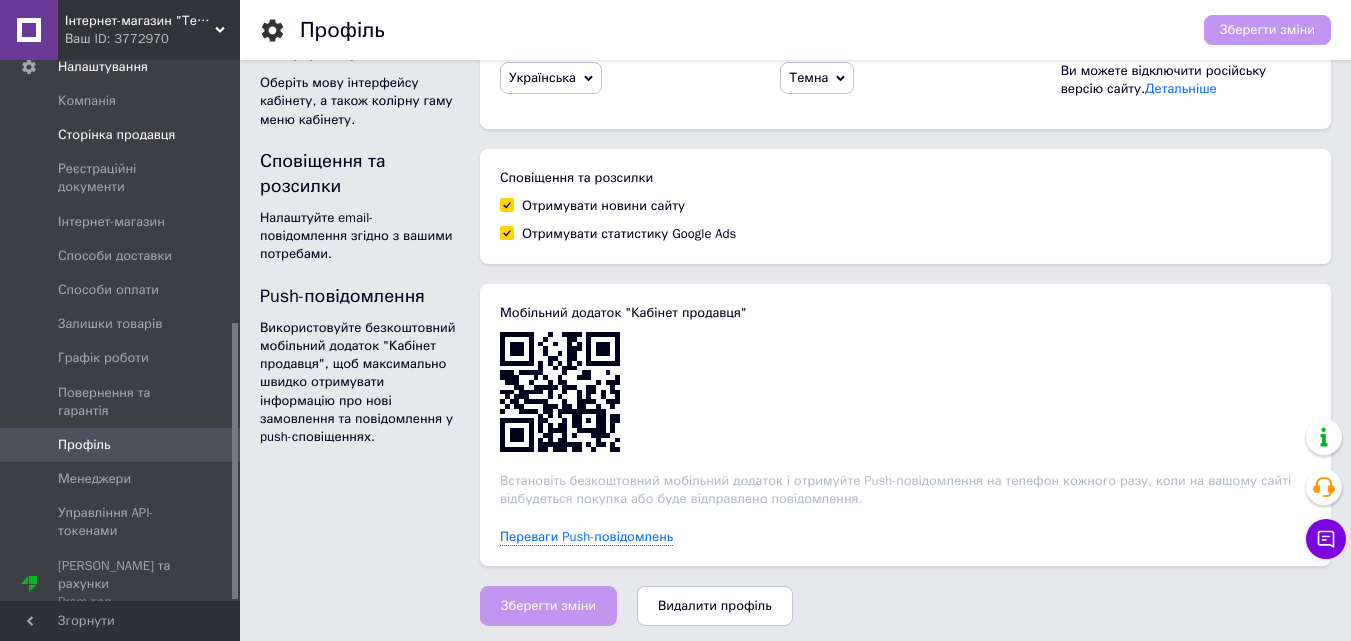 click on "Сторінка продавця" at bounding box center [116, 135] 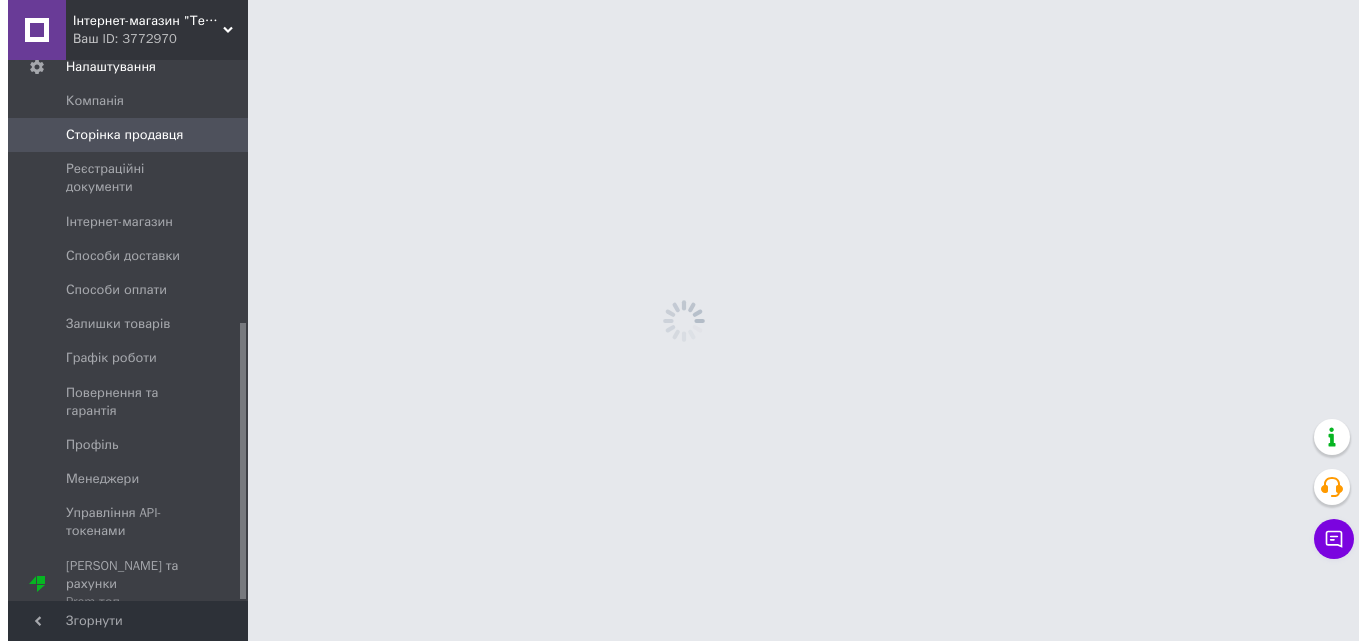 scroll, scrollTop: 0, scrollLeft: 0, axis: both 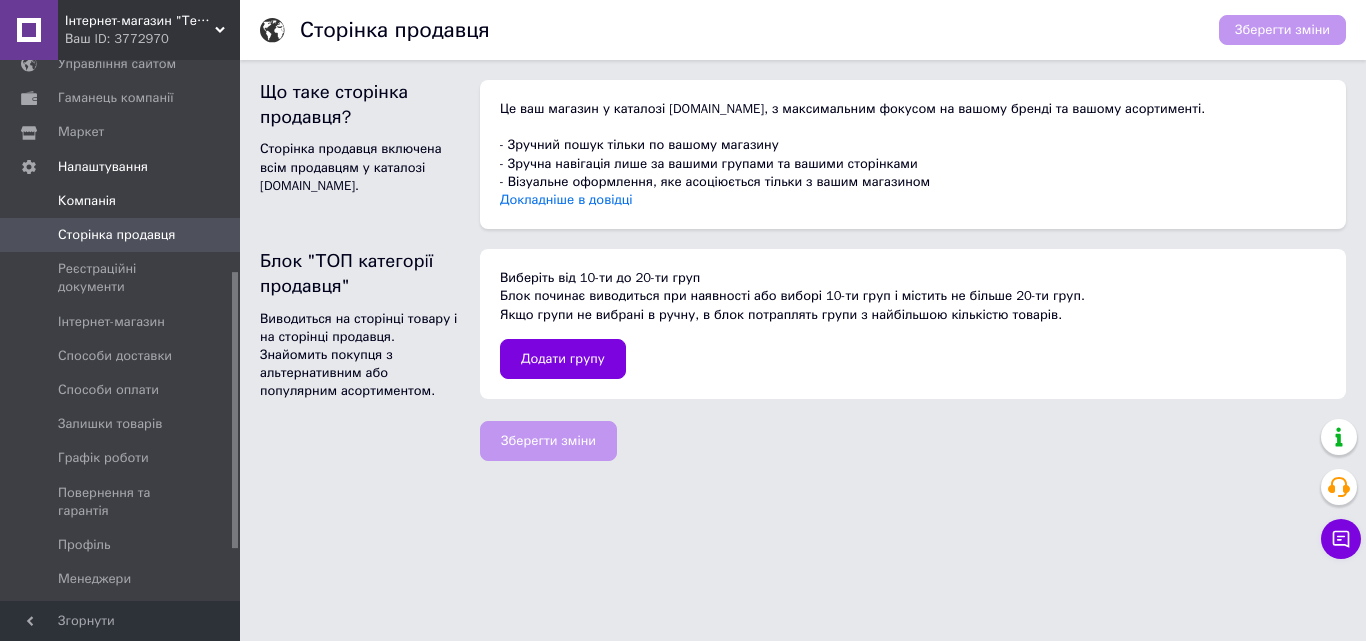 click on "Компанія" at bounding box center (123, 201) 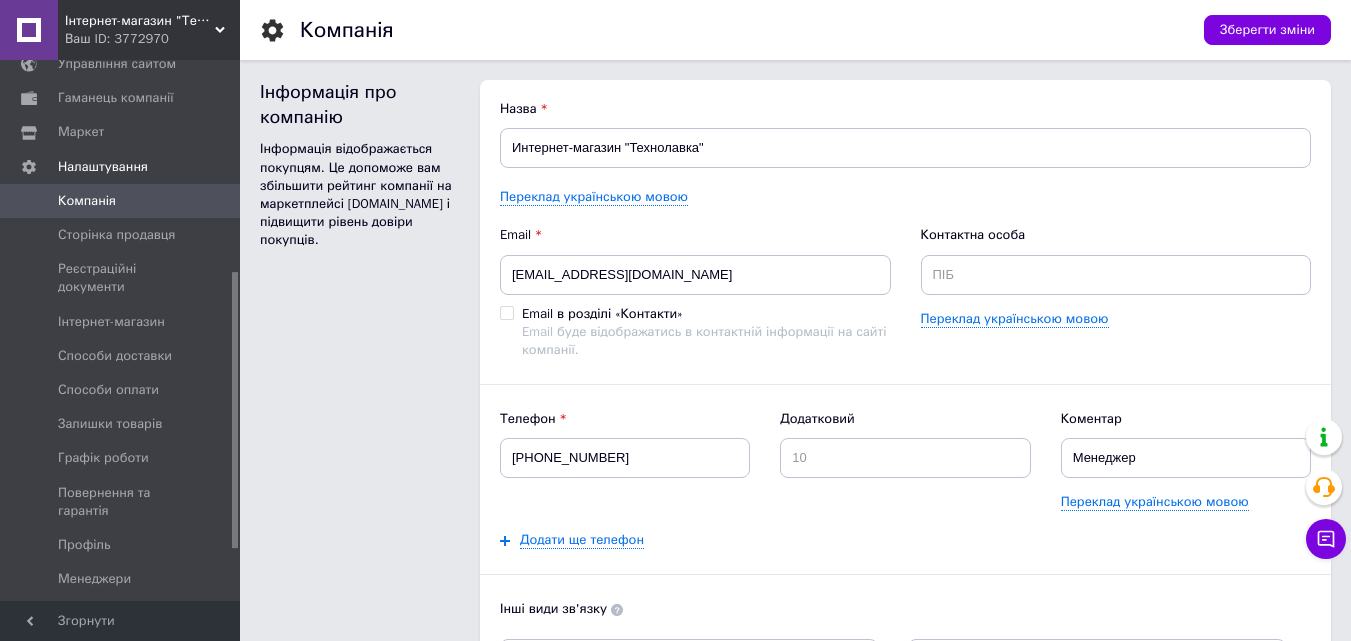 scroll, scrollTop: 0, scrollLeft: 0, axis: both 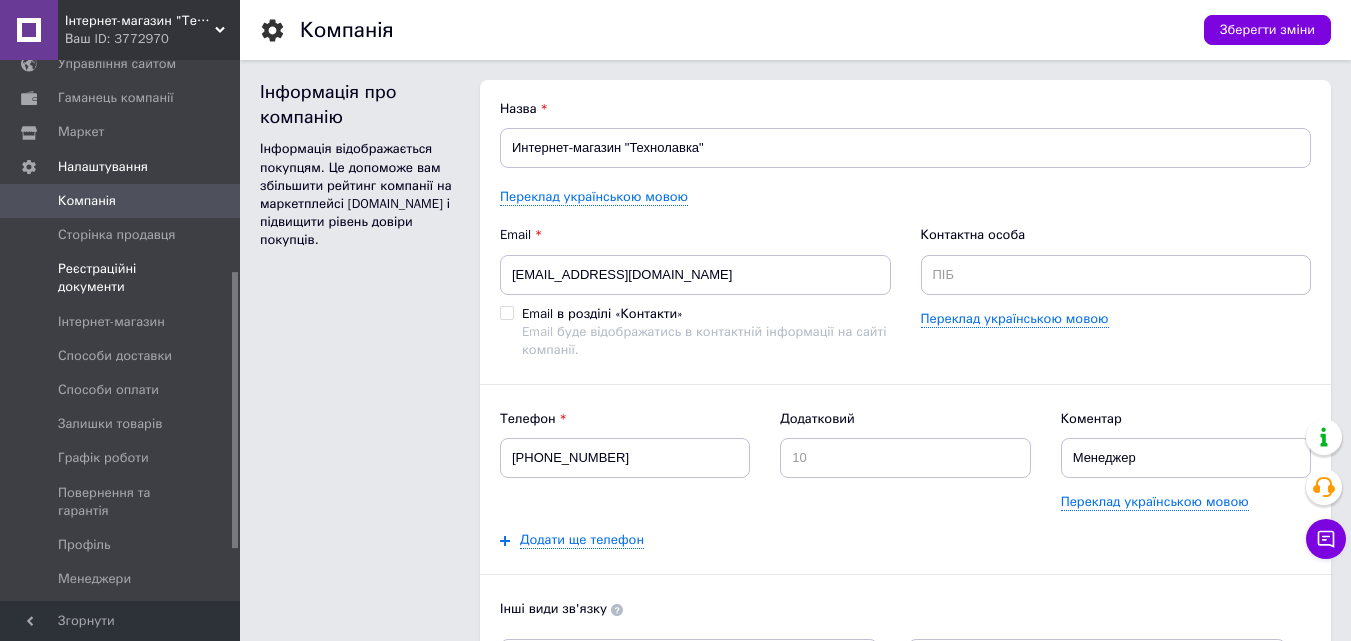 click on "Реєстраційні документи" at bounding box center (121, 278) 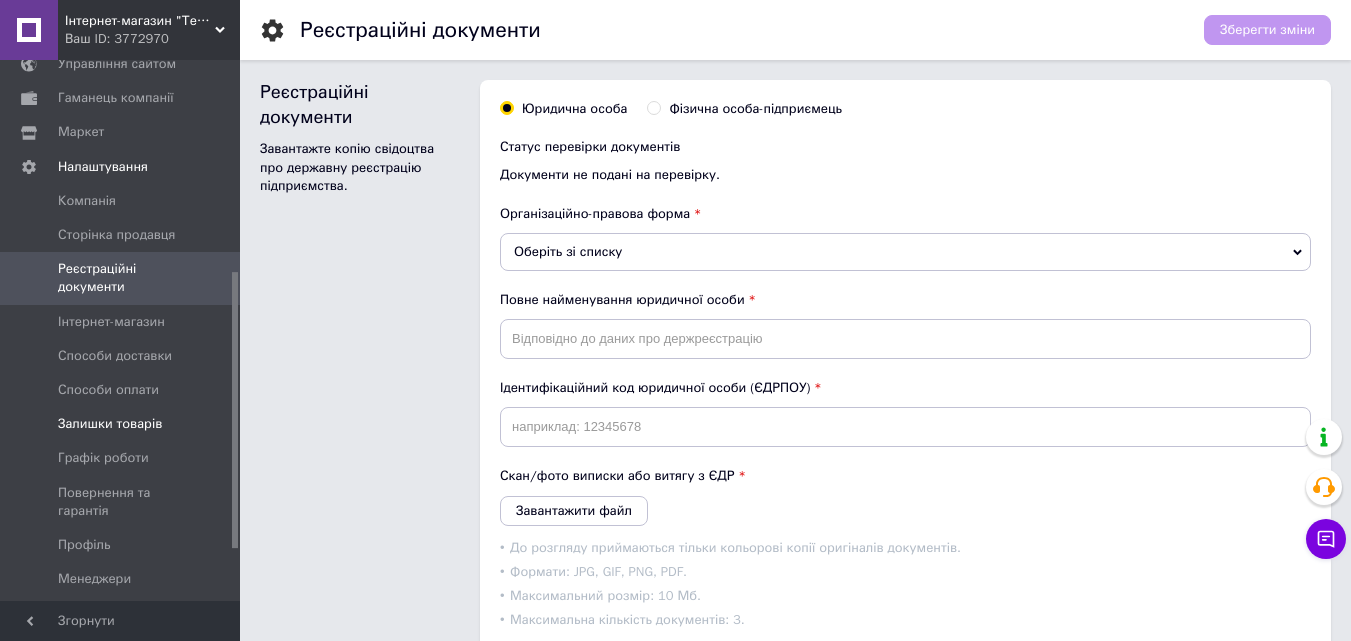 click on "Залишки товарів" at bounding box center [123, 424] 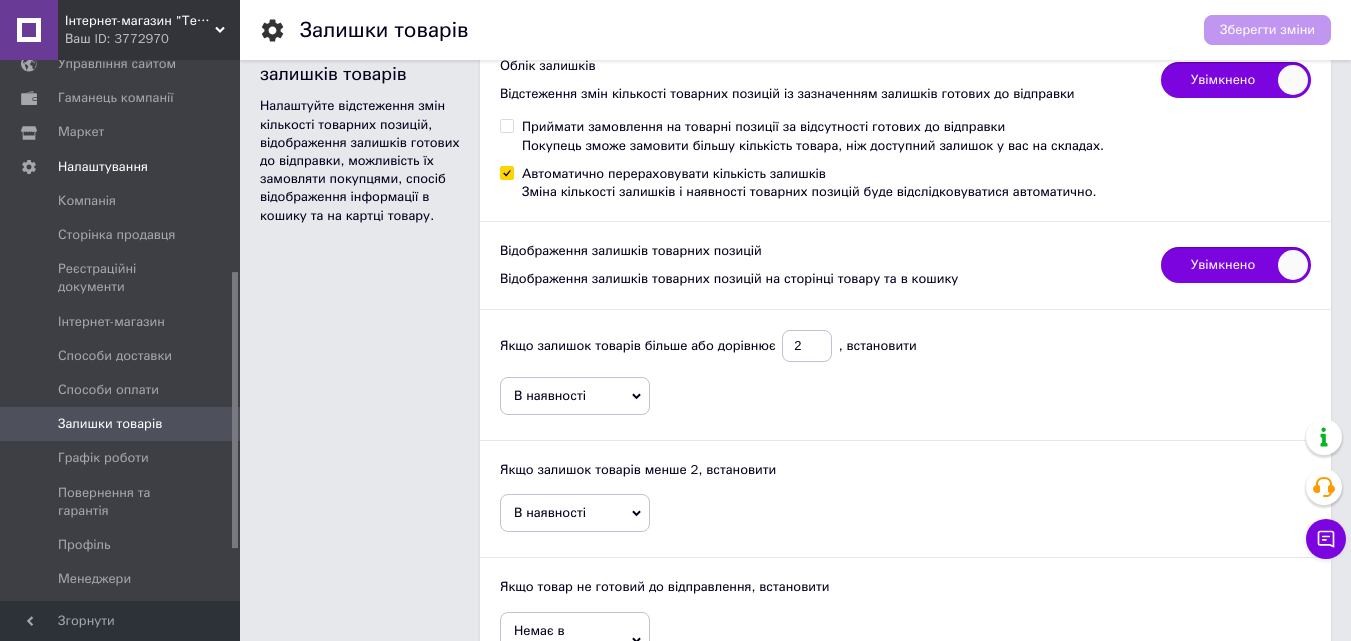 scroll, scrollTop: 0, scrollLeft: 0, axis: both 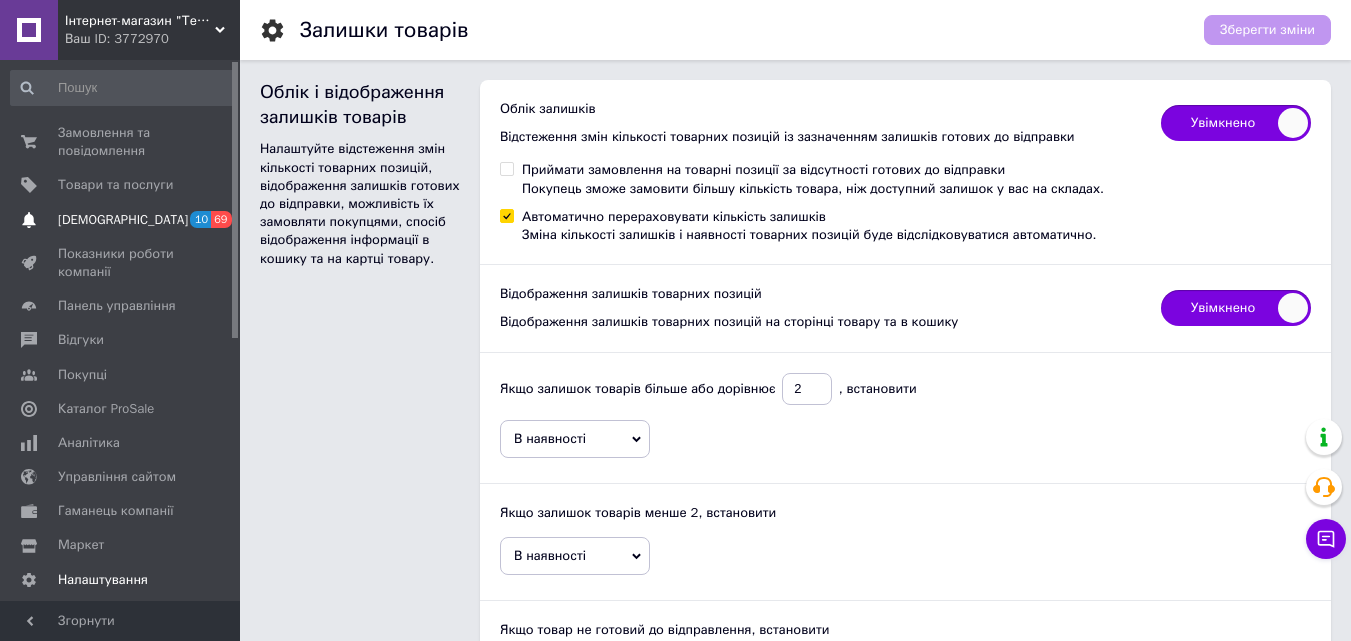 click on "[DEMOGRAPHIC_DATA]" at bounding box center [123, 220] 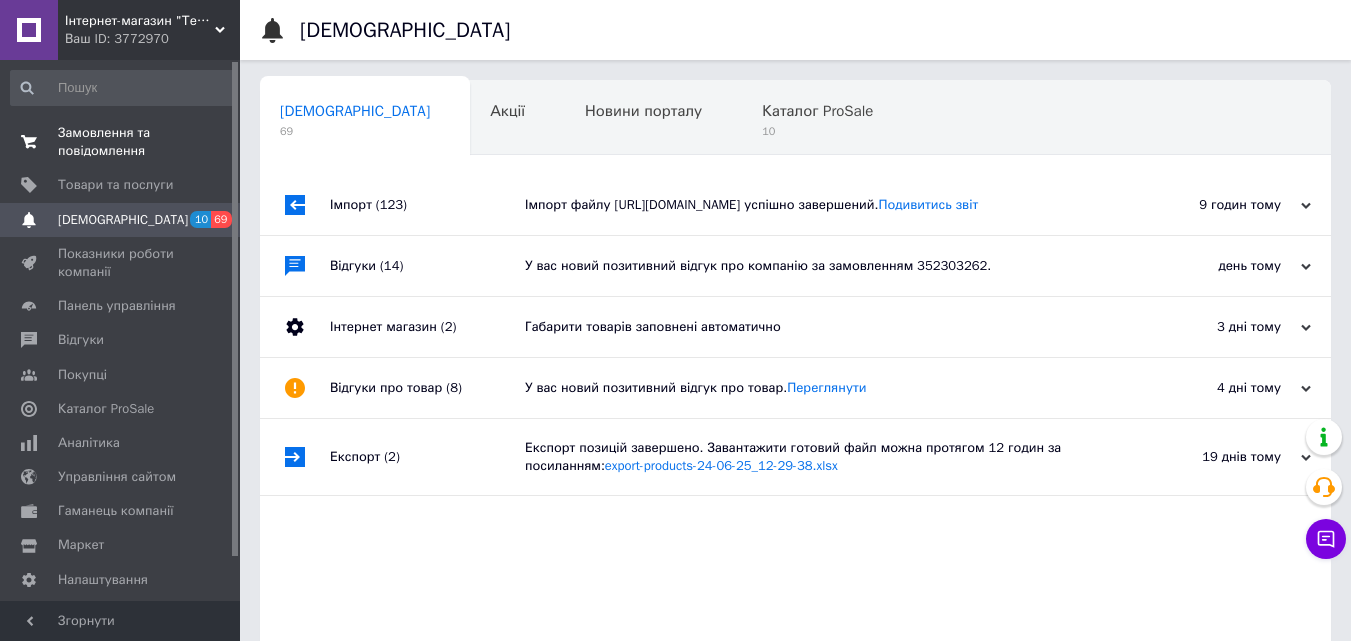 click on "Замовлення та повідомлення" at bounding box center (121, 142) 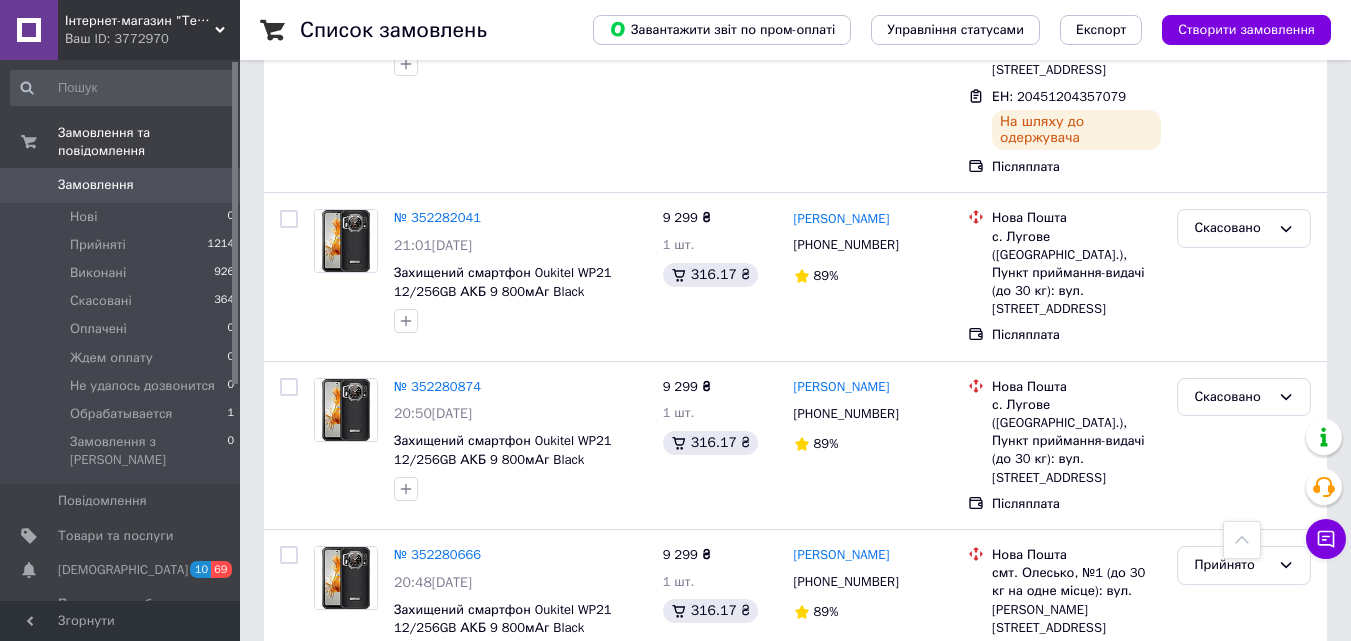 scroll, scrollTop: 800, scrollLeft: 0, axis: vertical 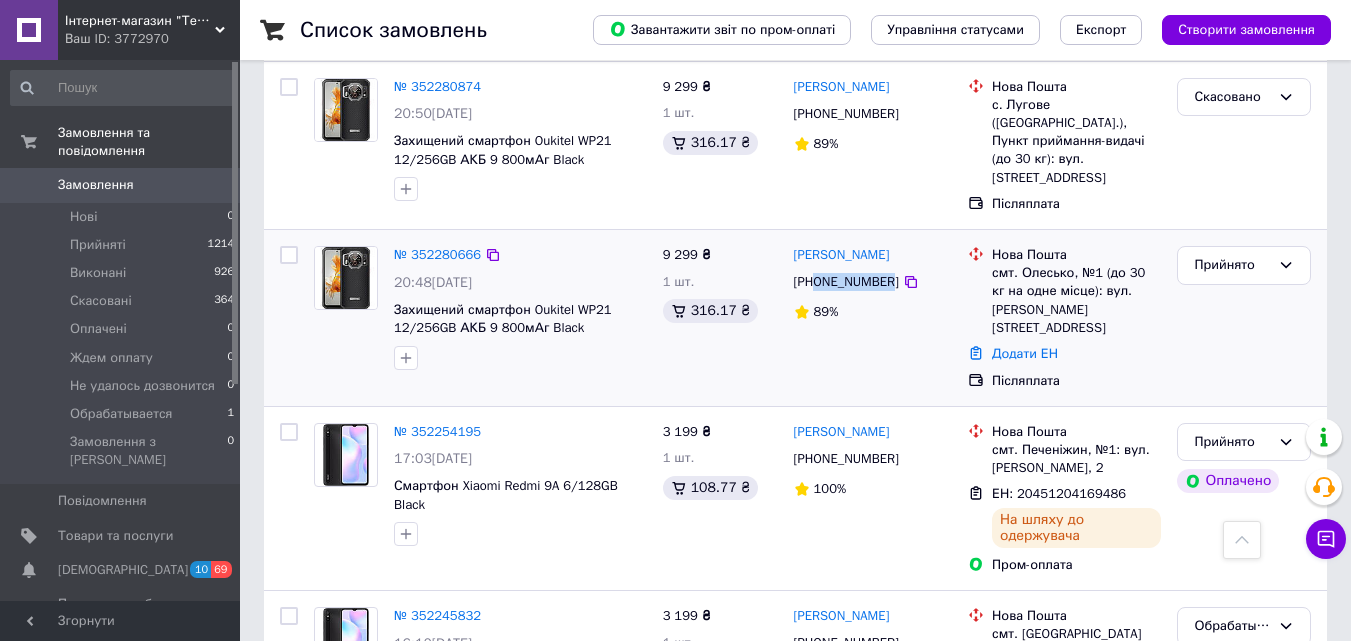 drag, startPoint x: 813, startPoint y: 238, endPoint x: 884, endPoint y: 237, distance: 71.00704 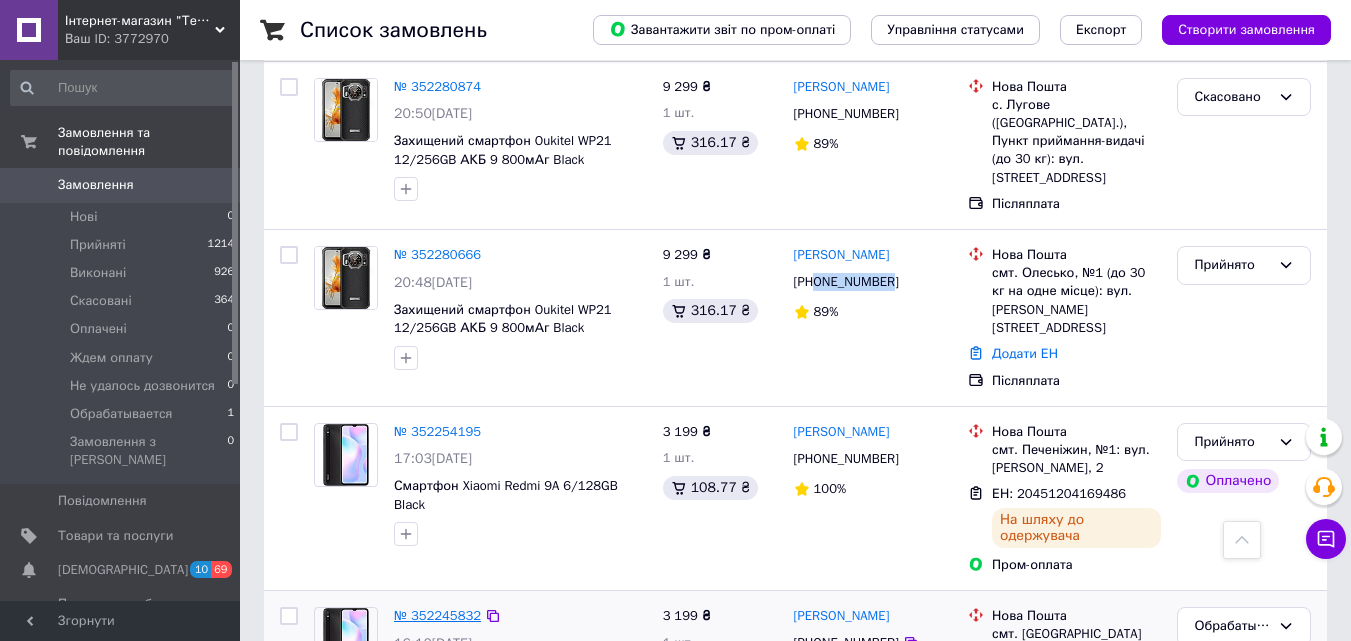 copy on "0960169460" 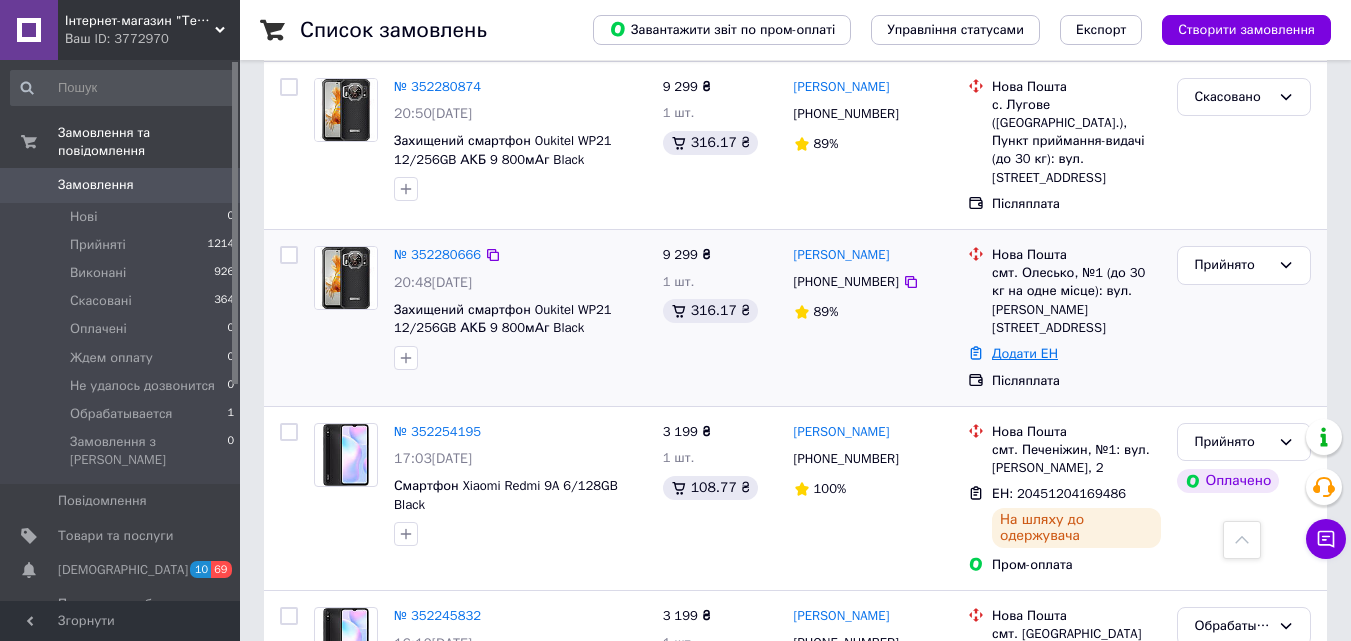 click on "Додати ЕН" at bounding box center [1025, 353] 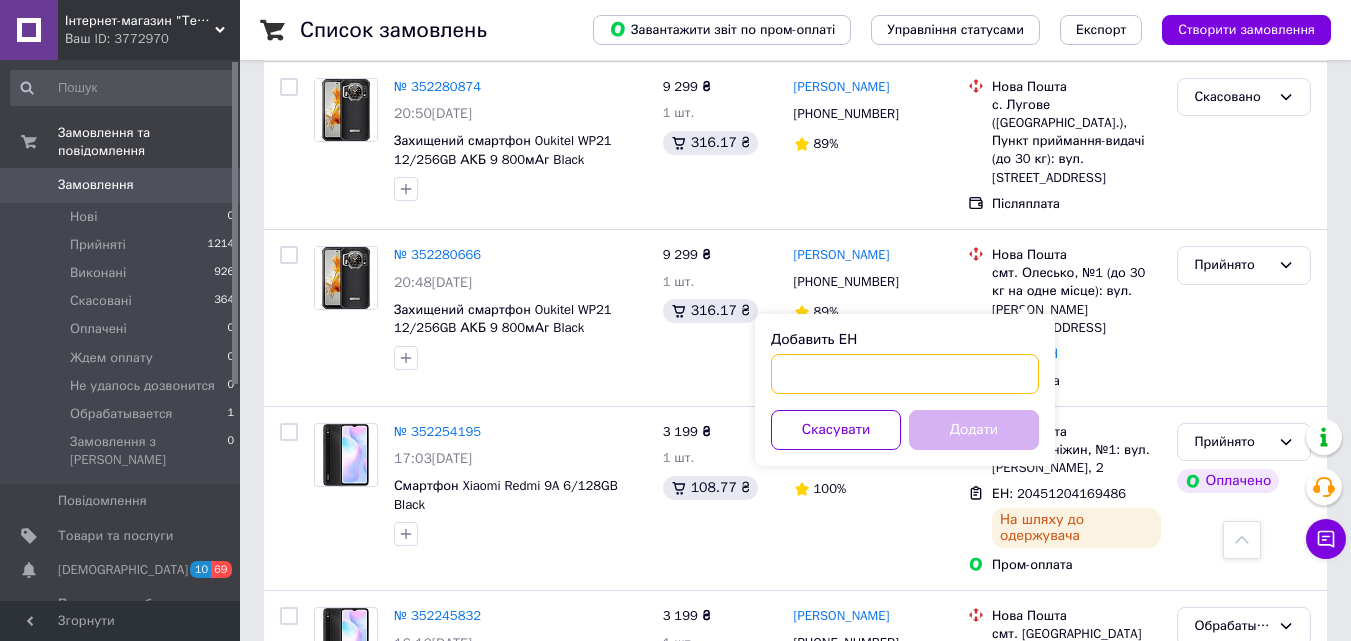 click on "Добавить ЕН" at bounding box center (905, 374) 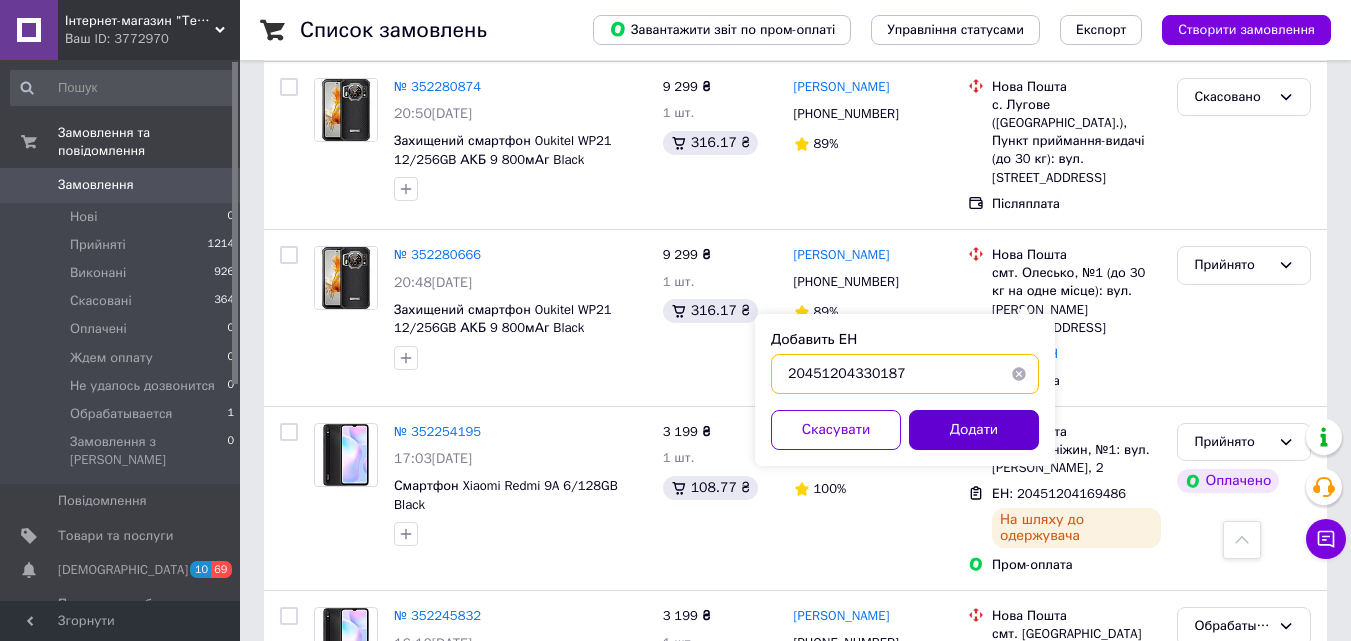 type on "20451204330187" 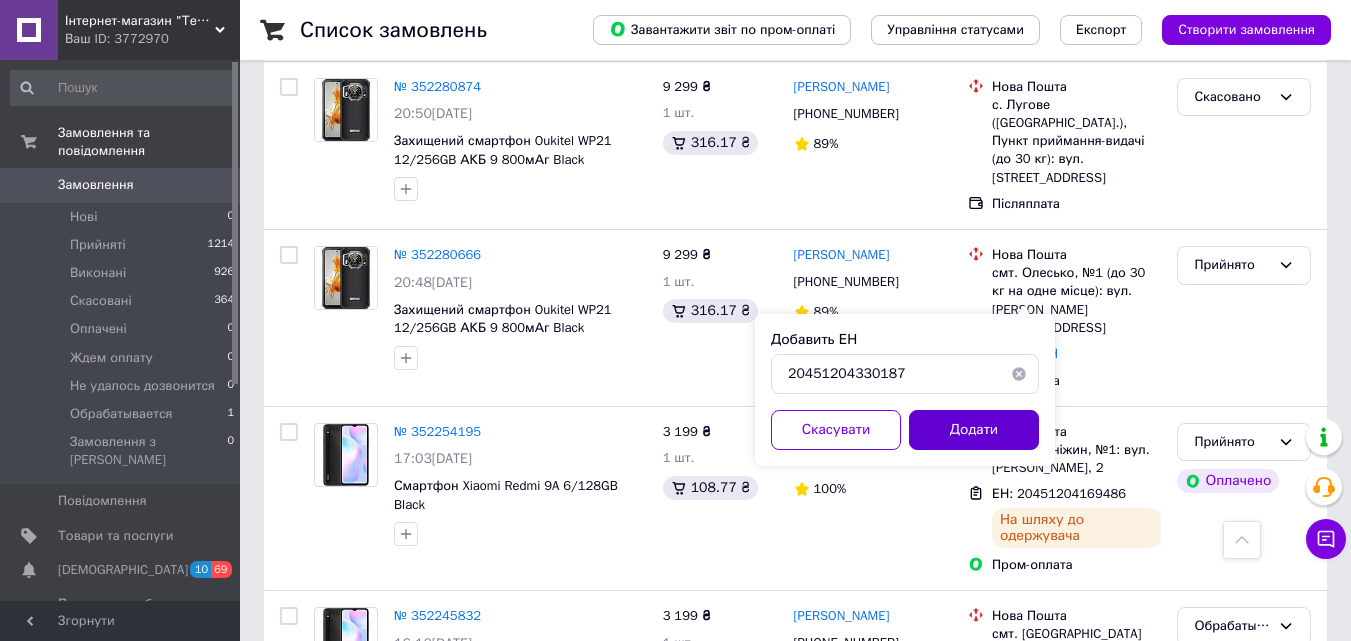click on "Додати" at bounding box center (974, 430) 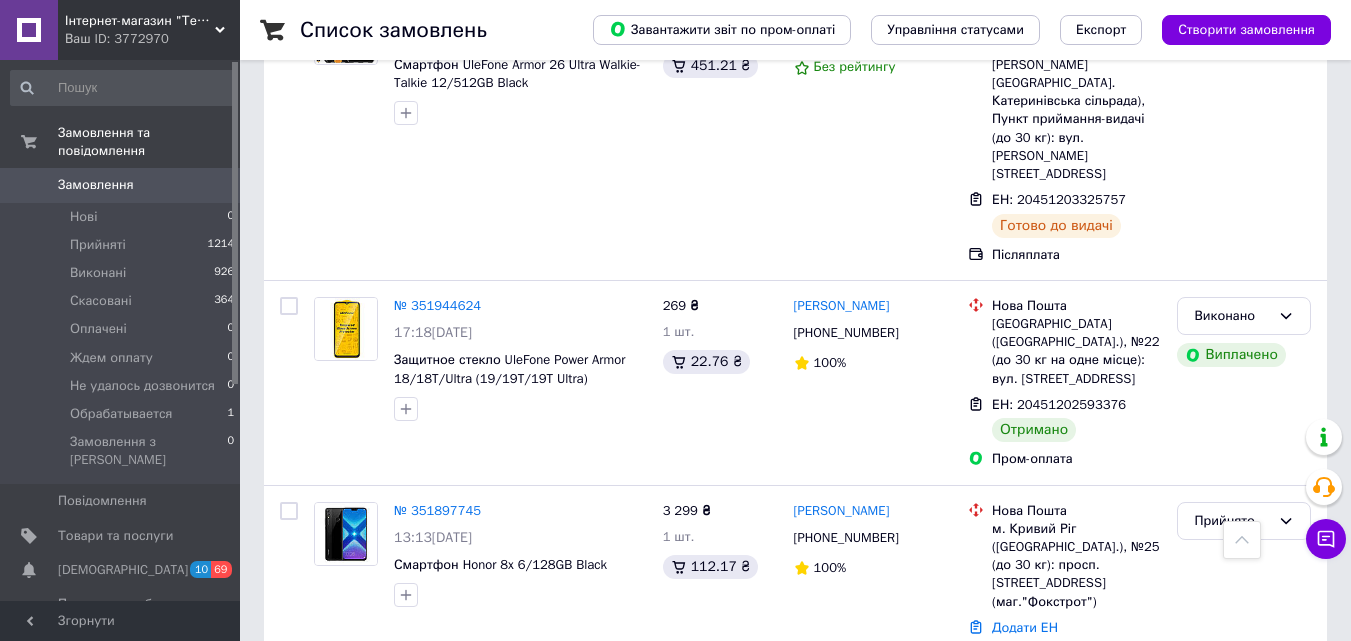 scroll, scrollTop: 2700, scrollLeft: 0, axis: vertical 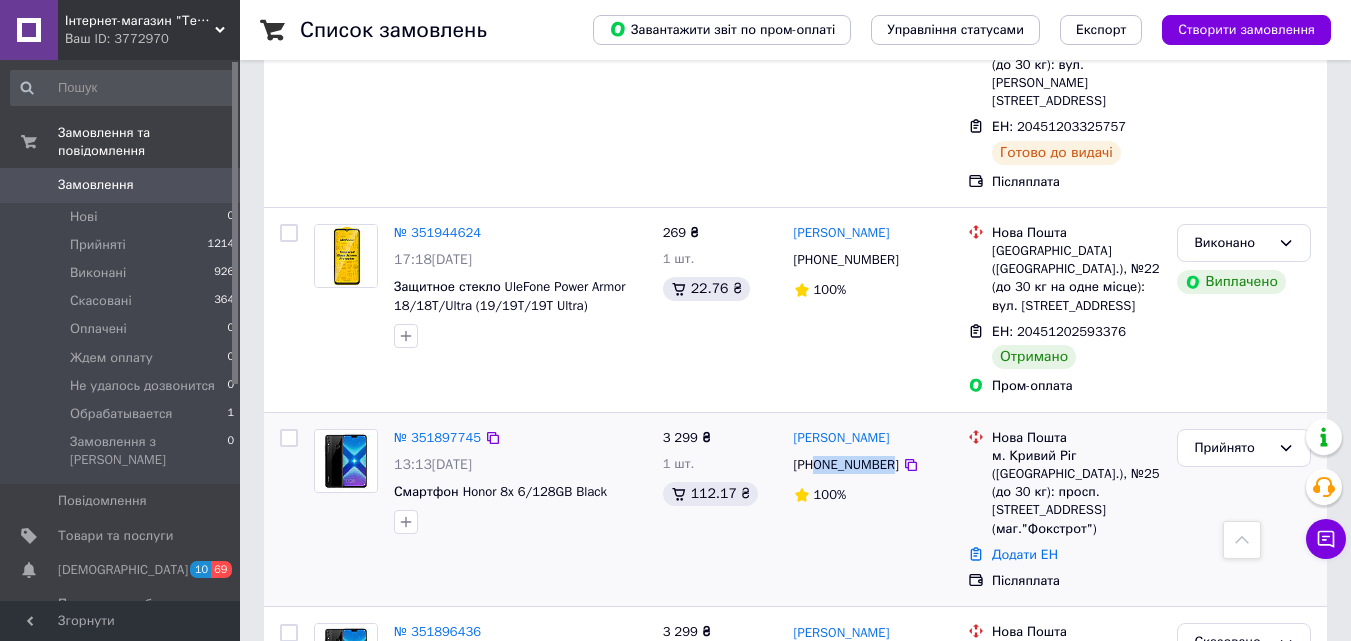drag, startPoint x: 818, startPoint y: 317, endPoint x: 885, endPoint y: 325, distance: 67.47592 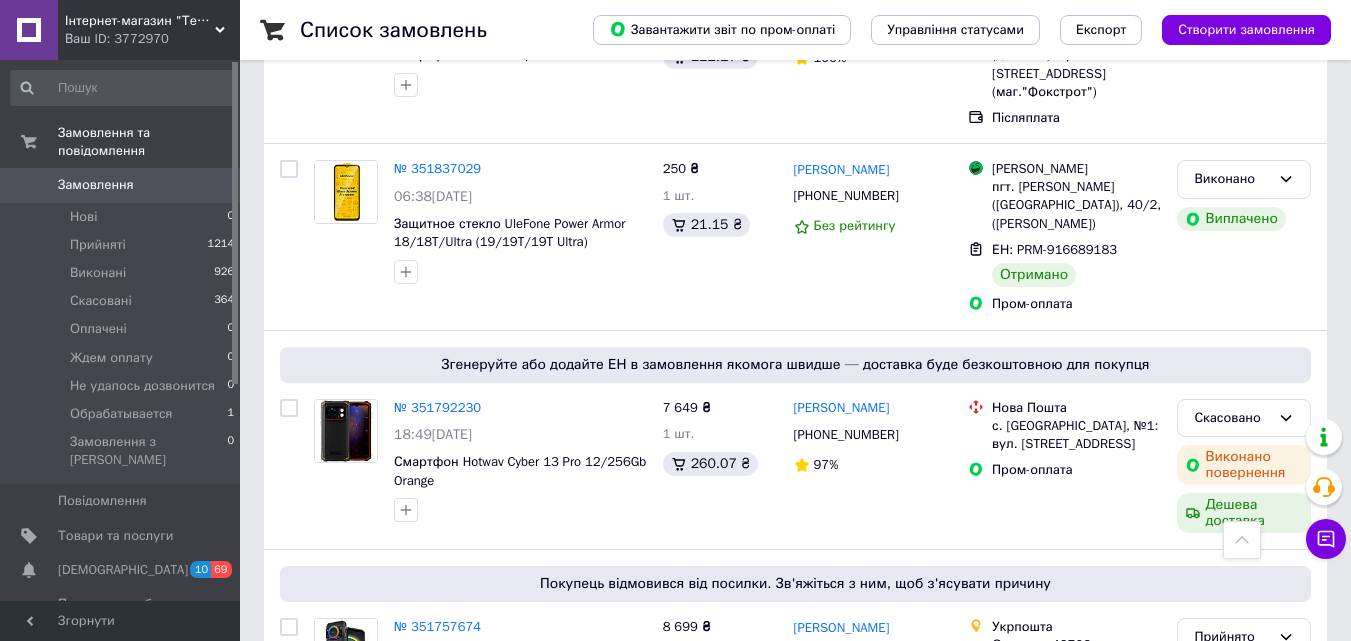 scroll, scrollTop: 3565, scrollLeft: 0, axis: vertical 